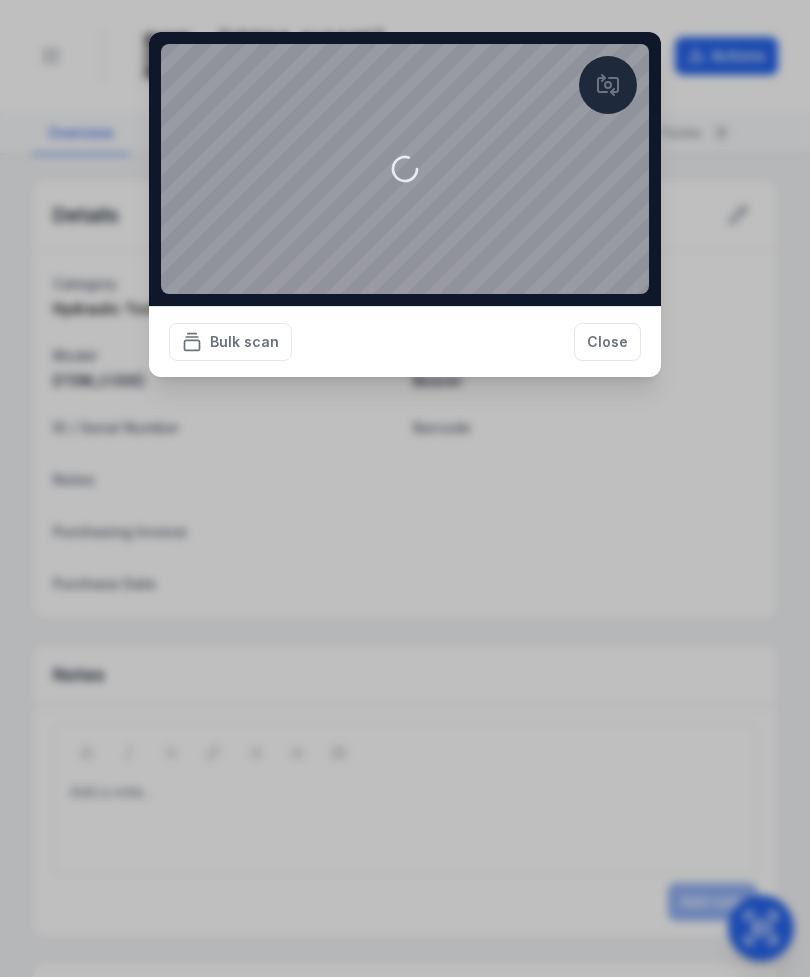 scroll, scrollTop: 0, scrollLeft: 0, axis: both 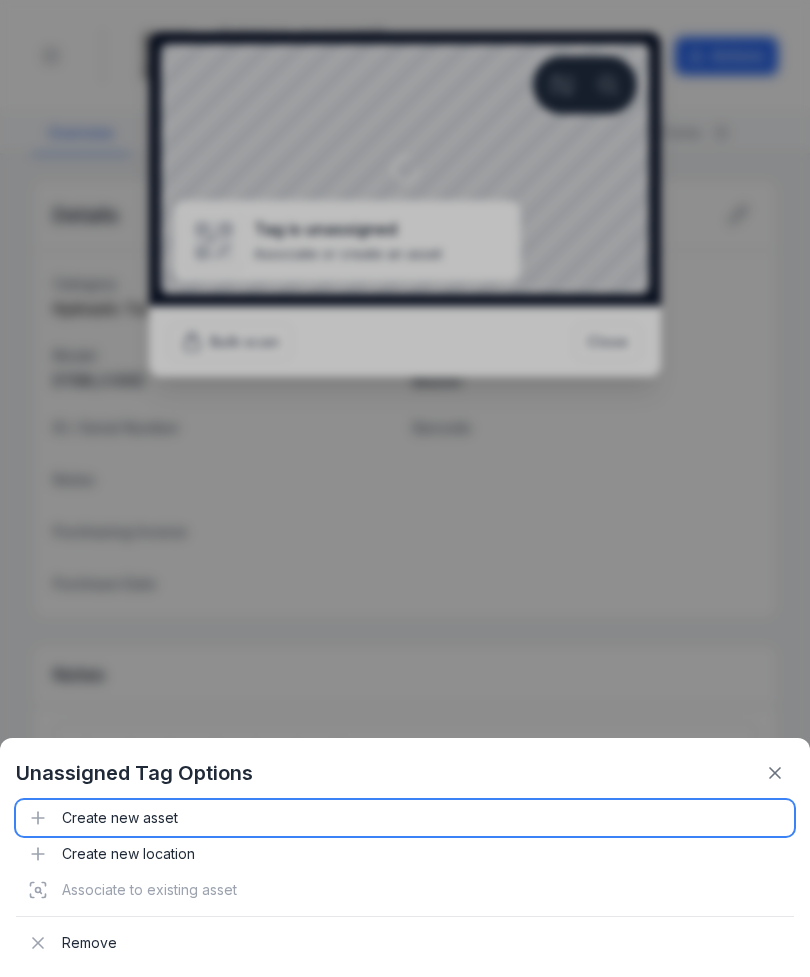 click on "Create new asset" at bounding box center [405, 818] 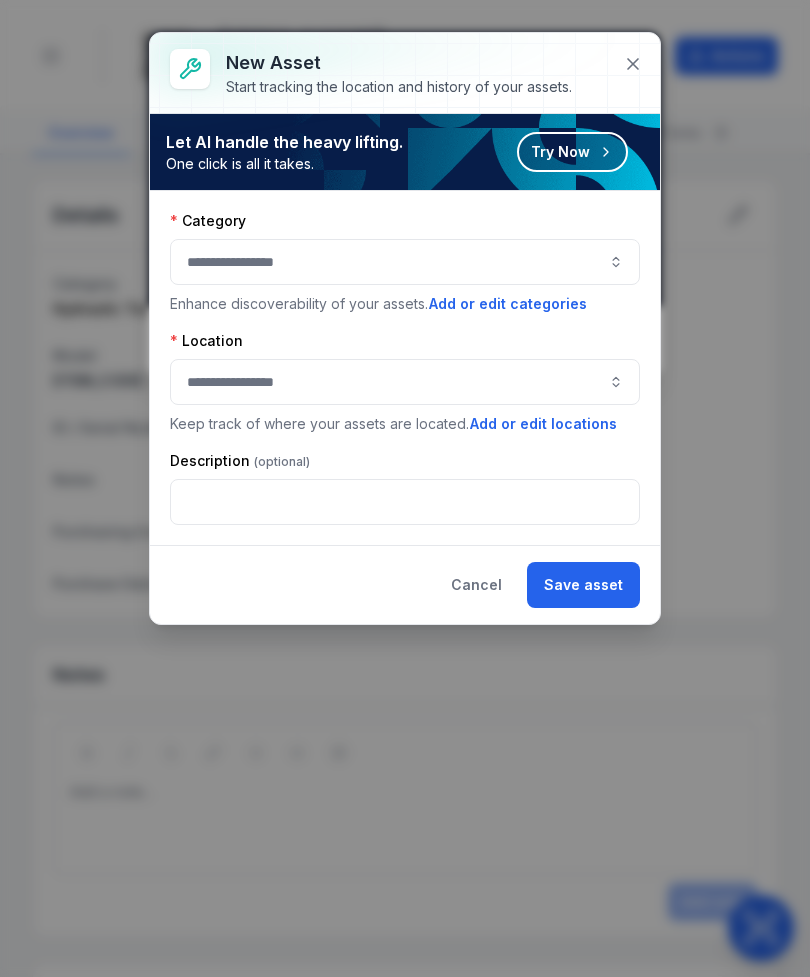 click at bounding box center [405, 262] 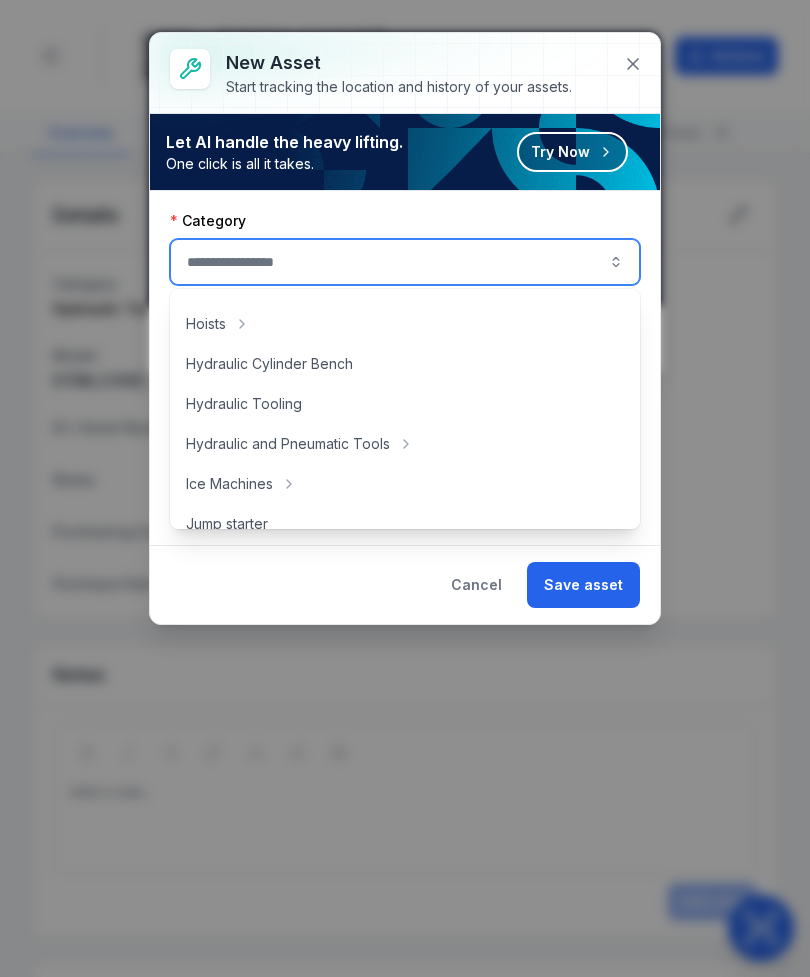 scroll, scrollTop: 338, scrollLeft: 0, axis: vertical 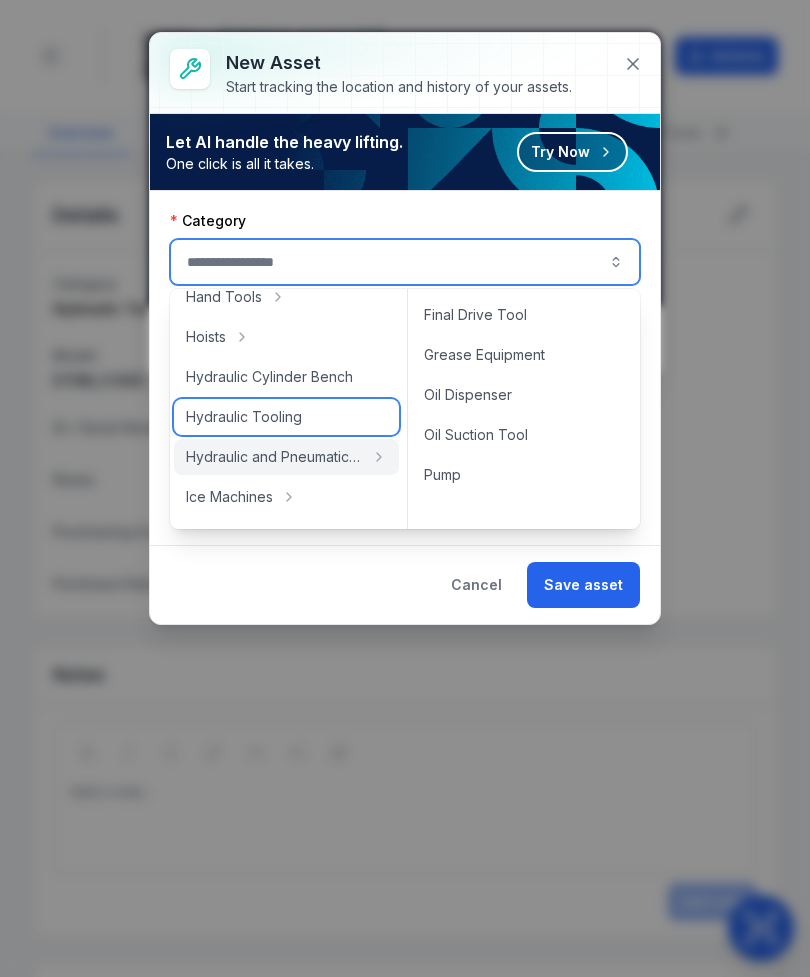 click on "Hydraulic Tooling" at bounding box center (286, 417) 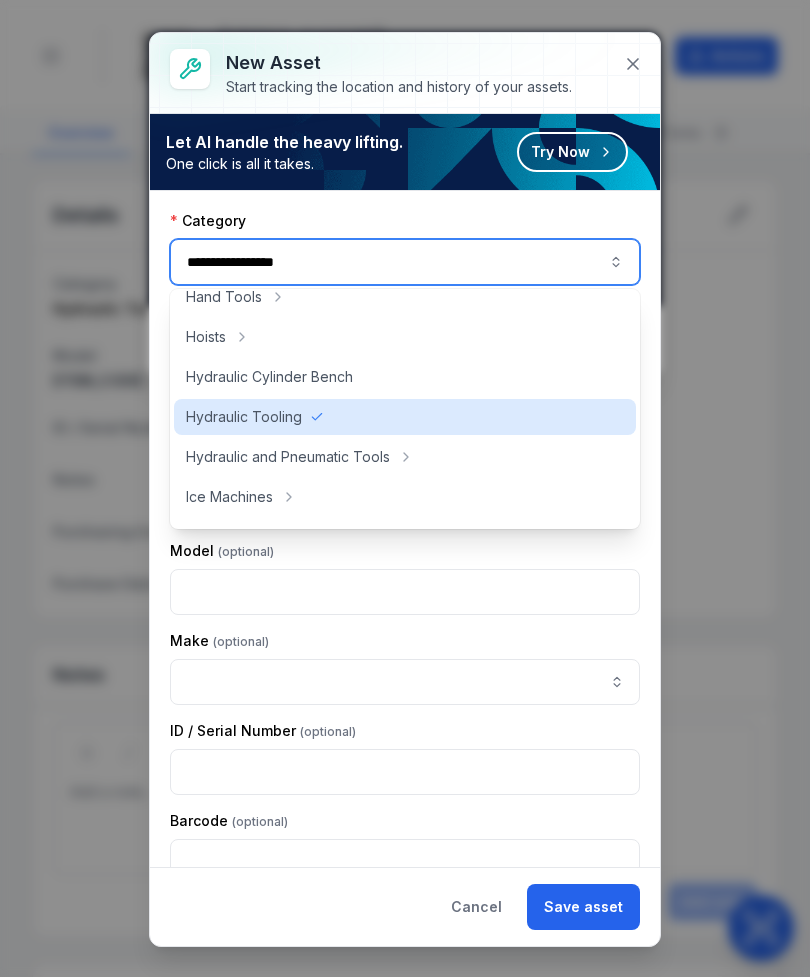 type on "**********" 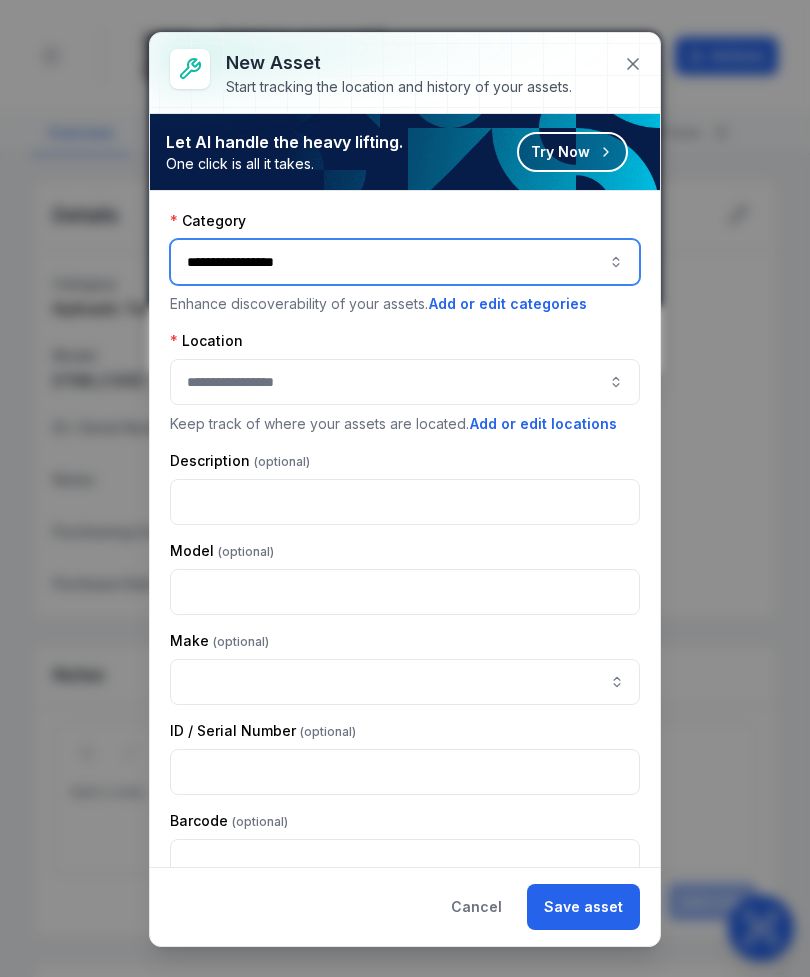 click at bounding box center [405, 382] 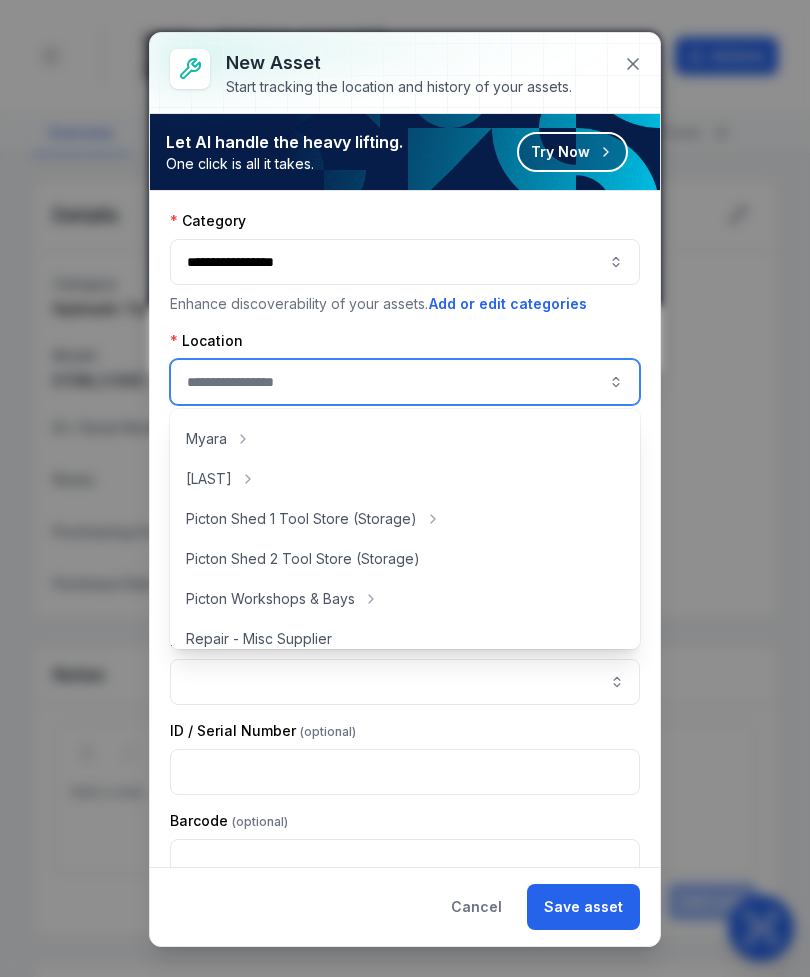 scroll, scrollTop: 323, scrollLeft: 0, axis: vertical 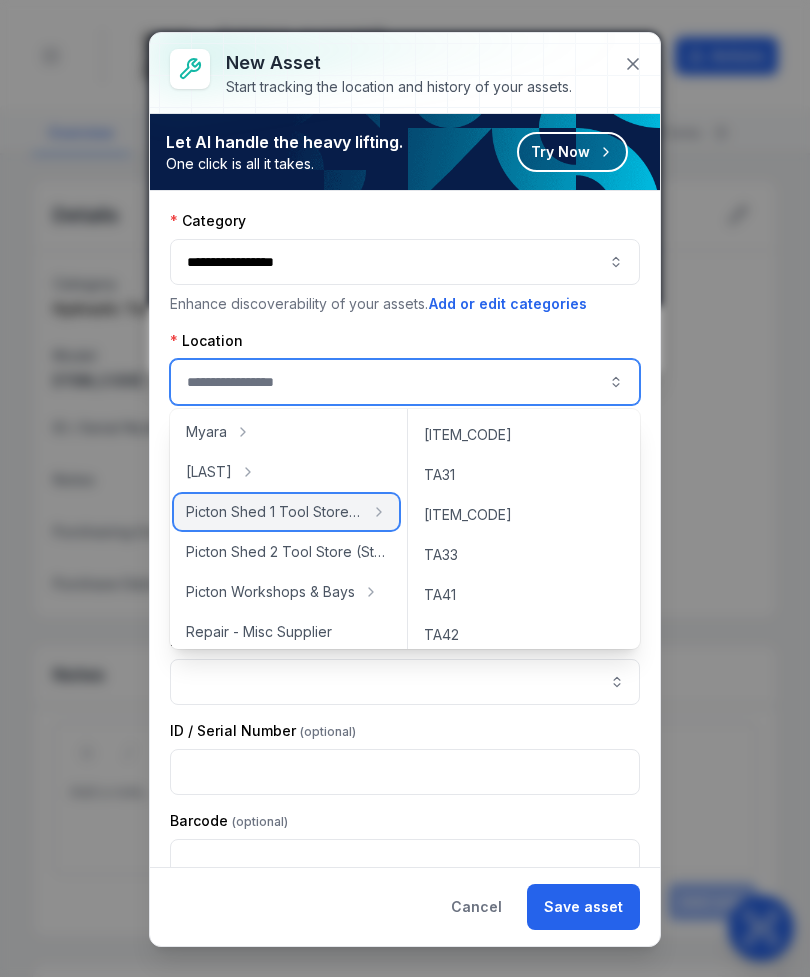 click on "Picton Shed 1 Tool Store (Storage)" at bounding box center (274, 512) 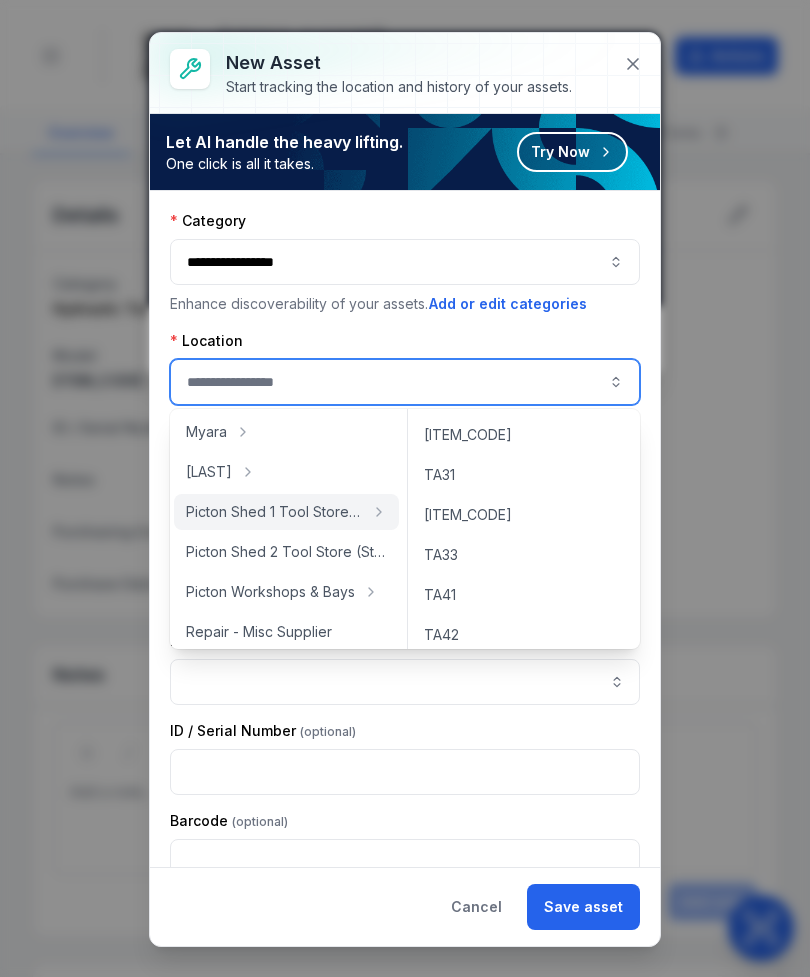 type on "**********" 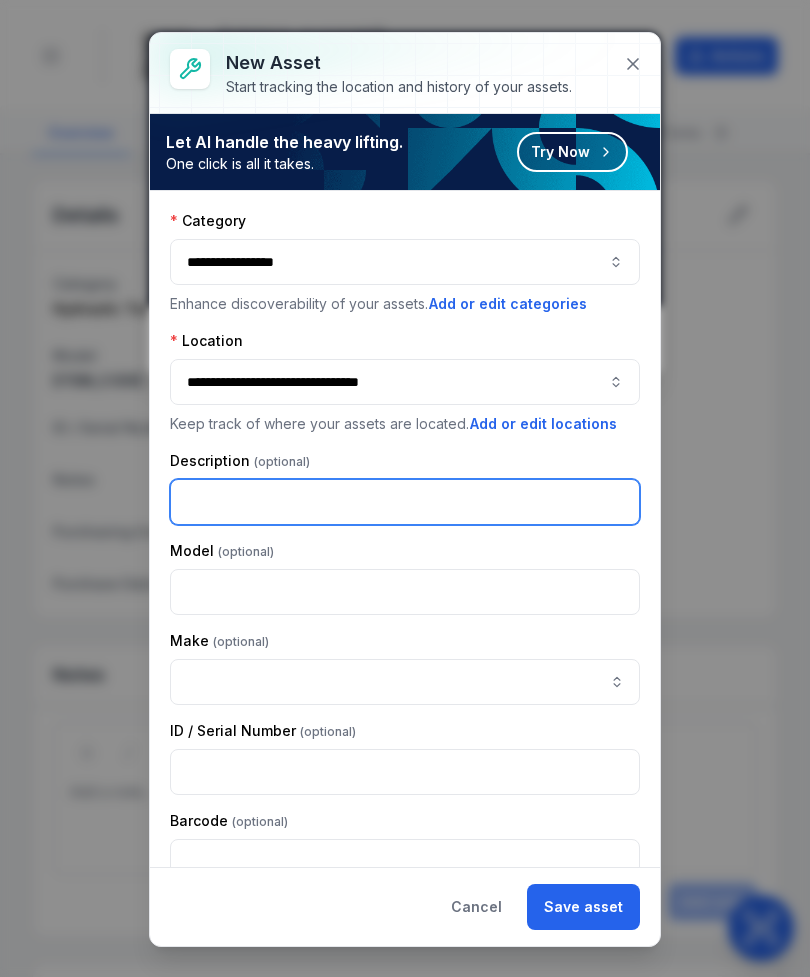 click at bounding box center (405, 502) 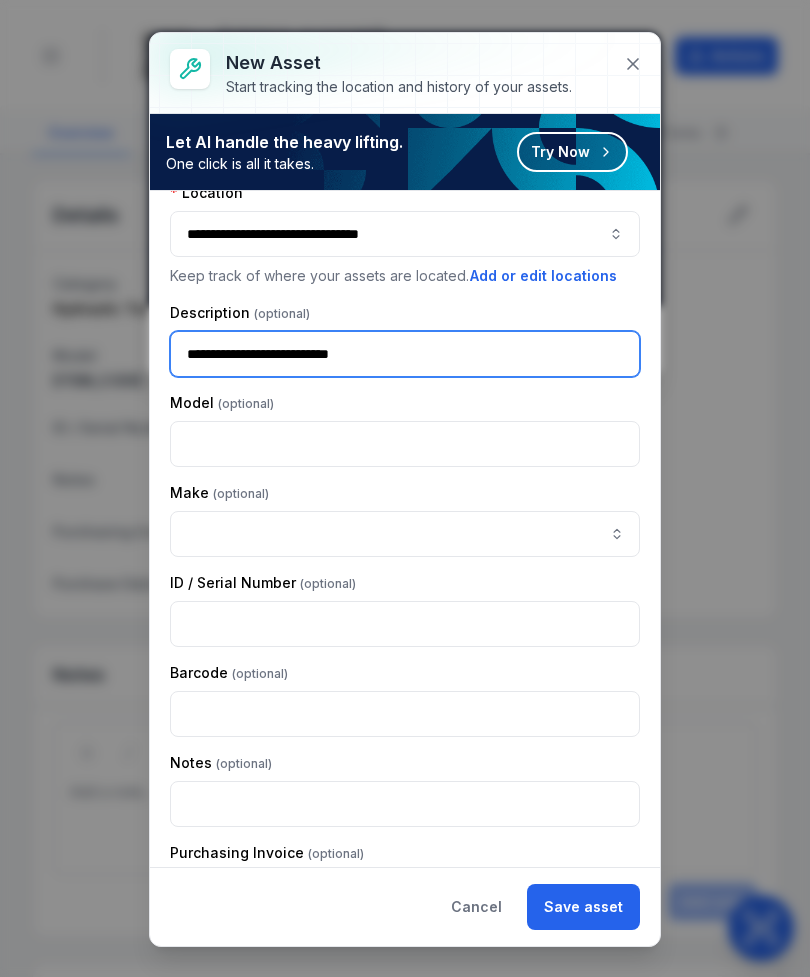 scroll, scrollTop: 147, scrollLeft: 0, axis: vertical 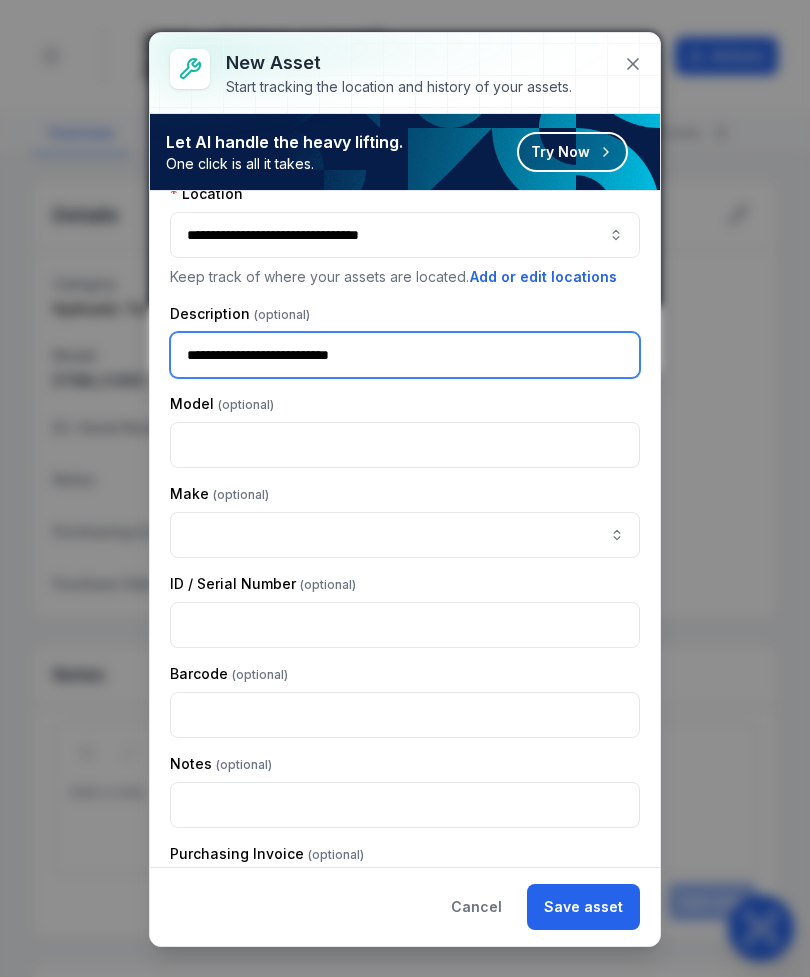 type on "**********" 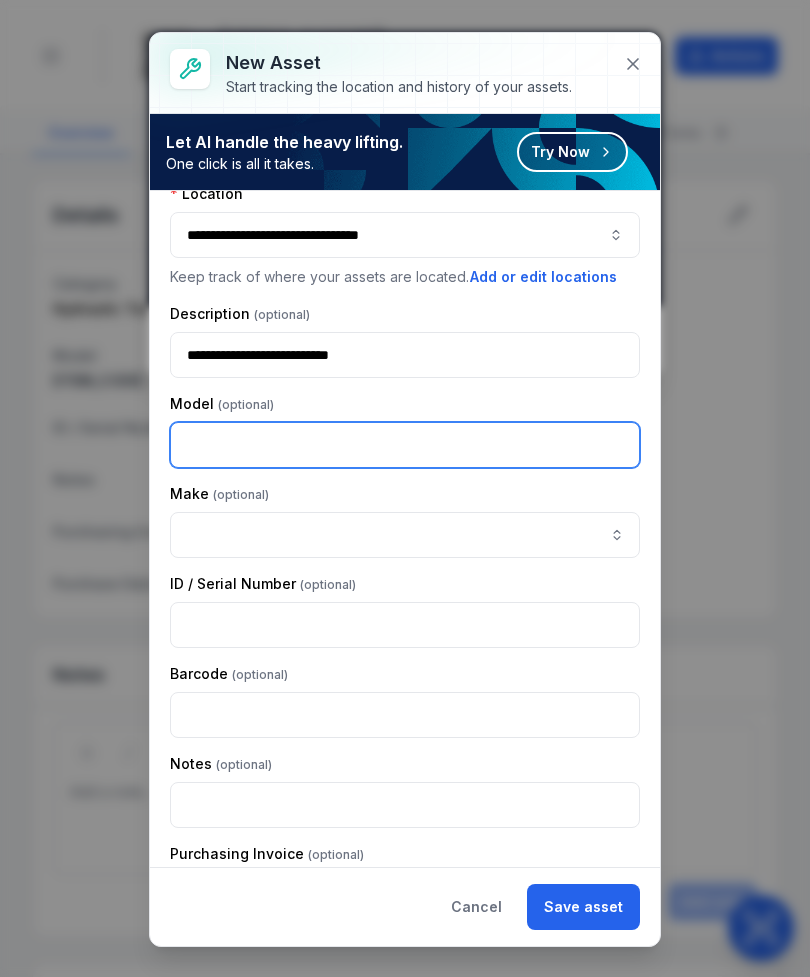 click at bounding box center (405, 445) 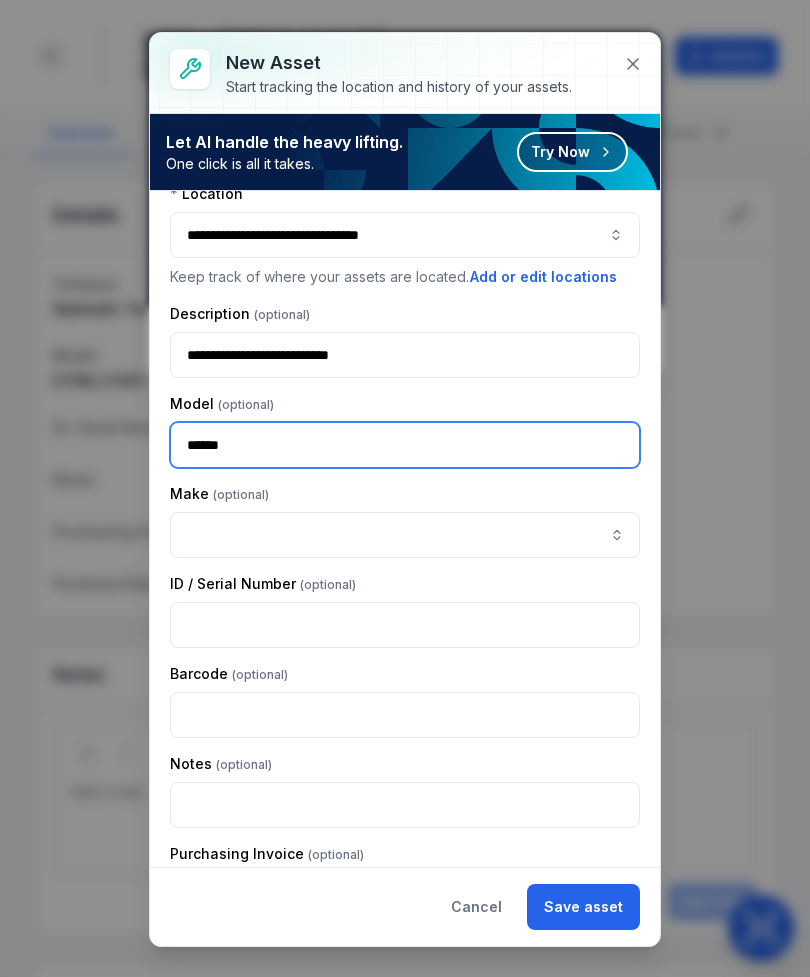 type on "******" 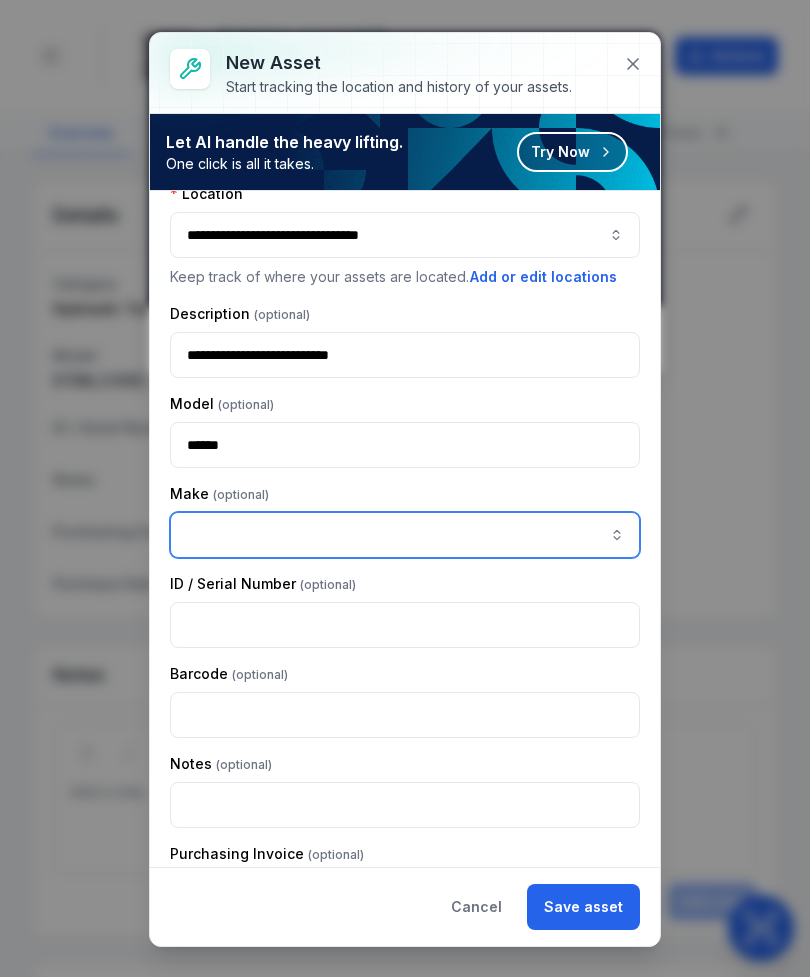 click at bounding box center (405, 535) 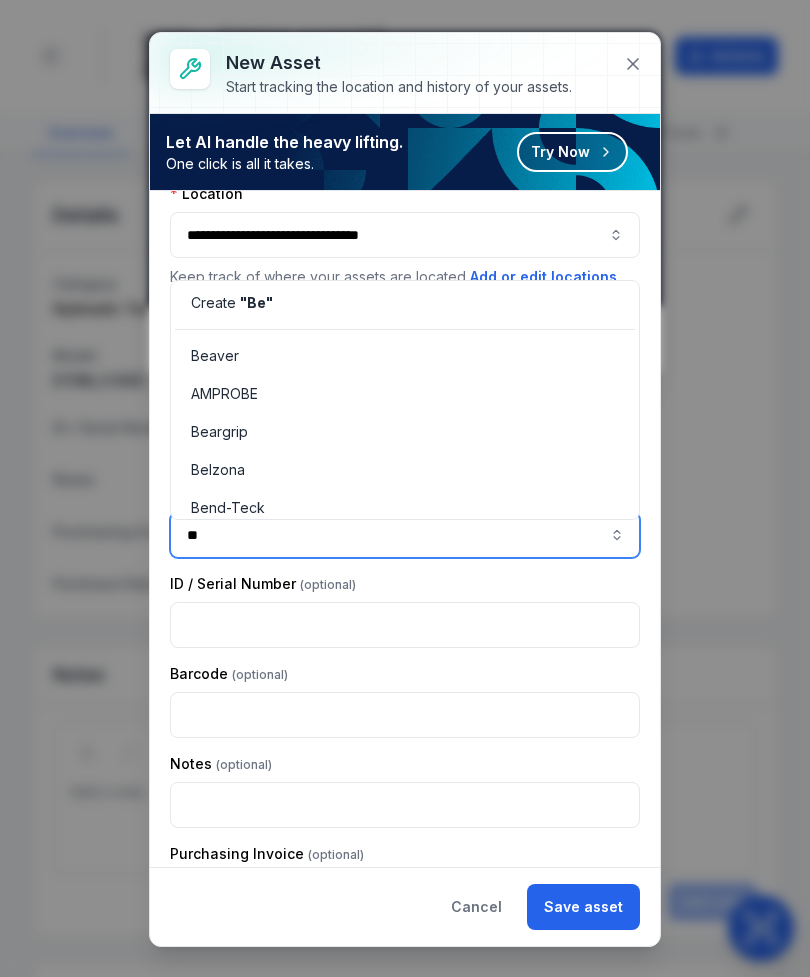 click on "Beaver" at bounding box center (215, 356) 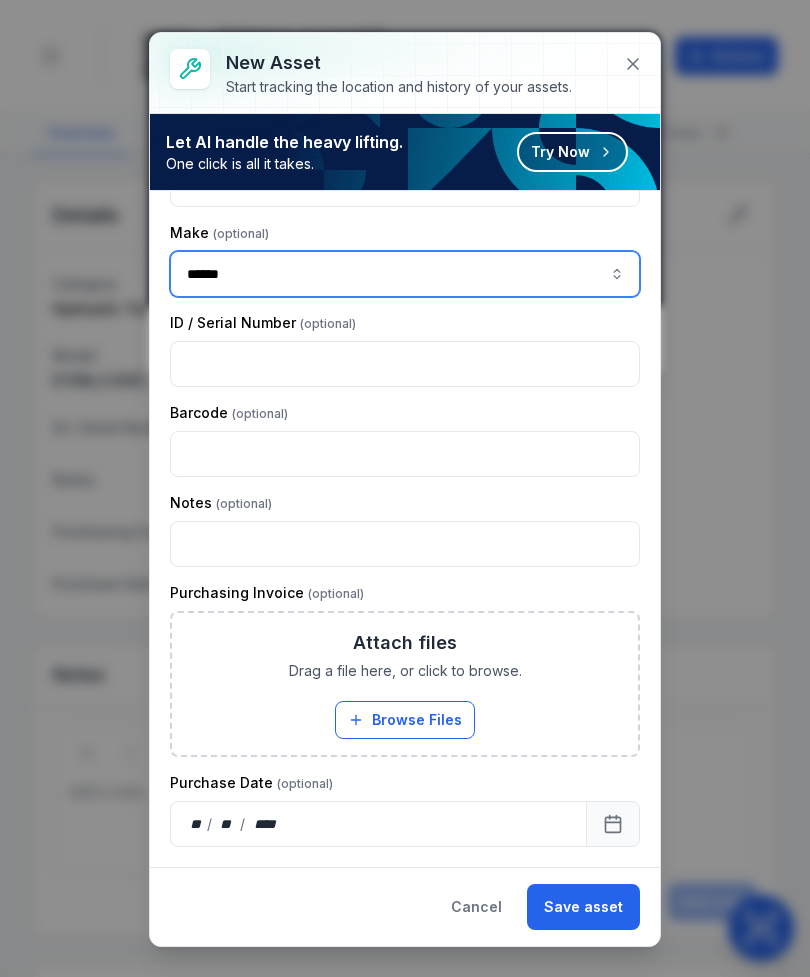 scroll, scrollTop: 408, scrollLeft: 0, axis: vertical 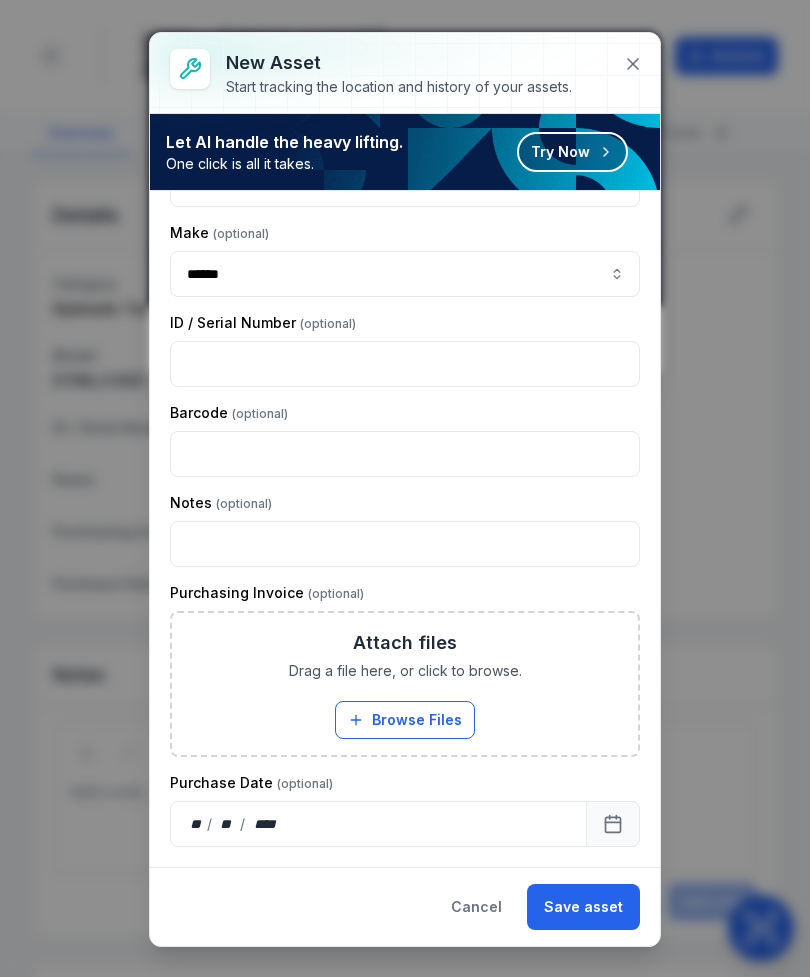 click on "Save asset" at bounding box center [583, 907] 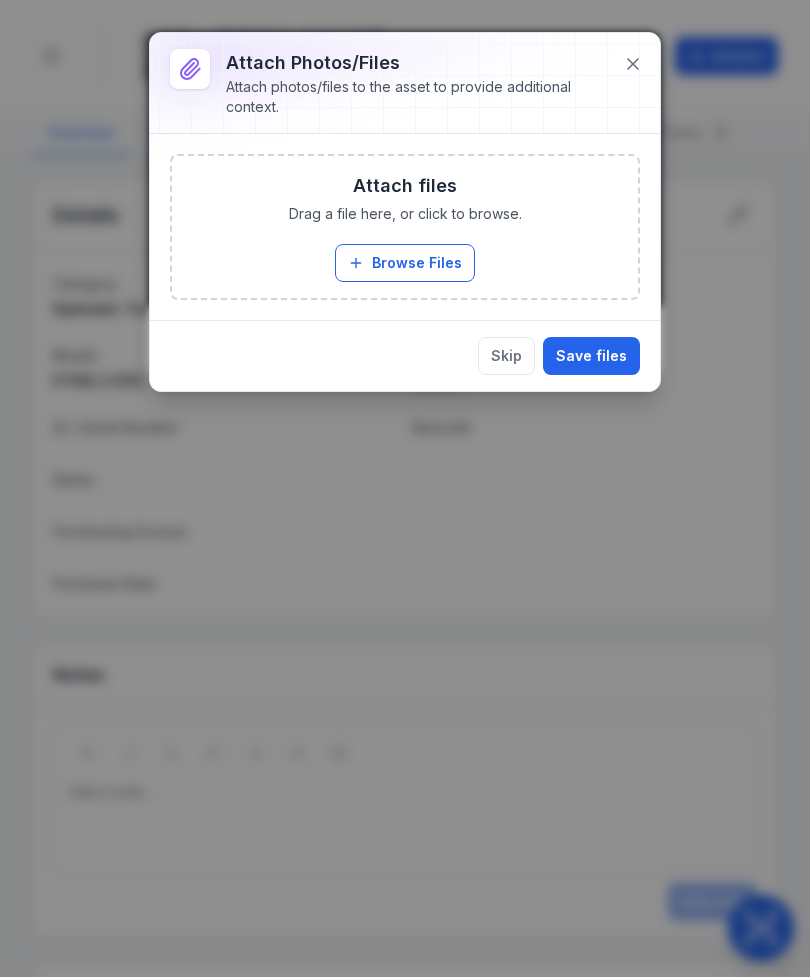 click on "Browse Files" at bounding box center (405, 263) 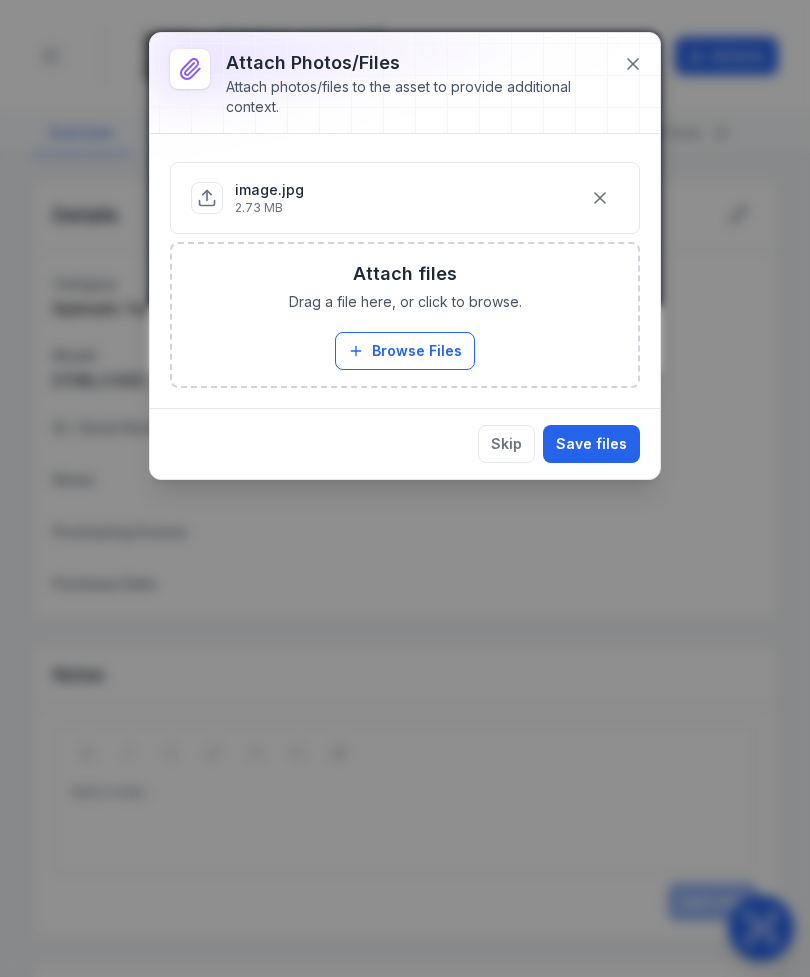 click on "Save files" at bounding box center (591, 444) 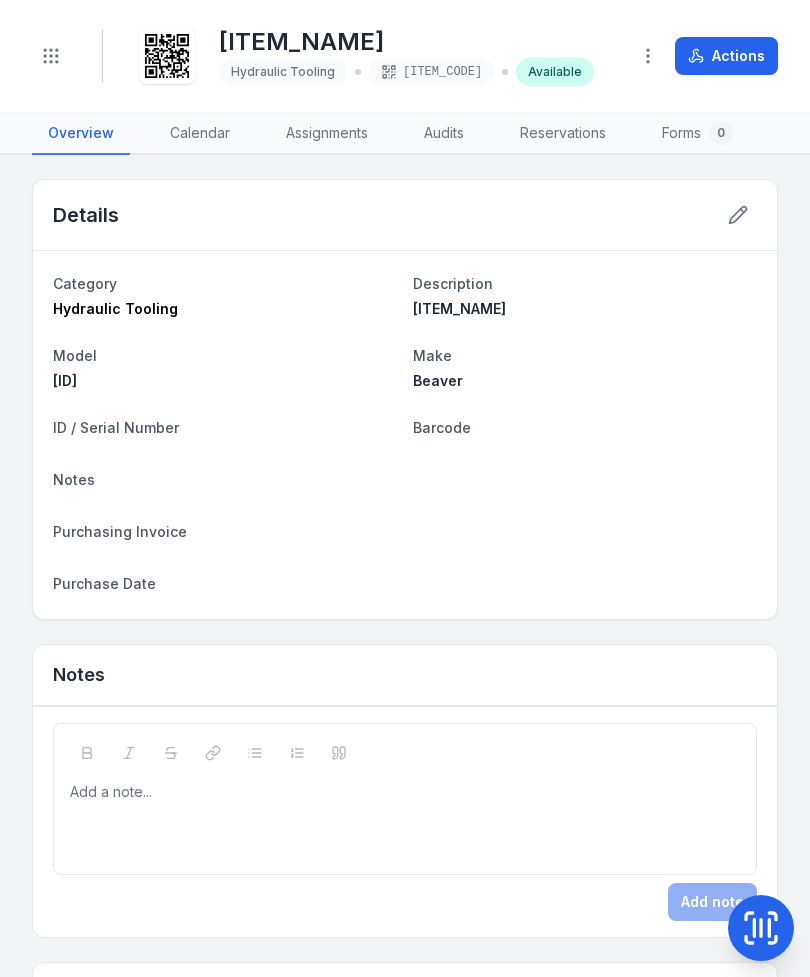 click 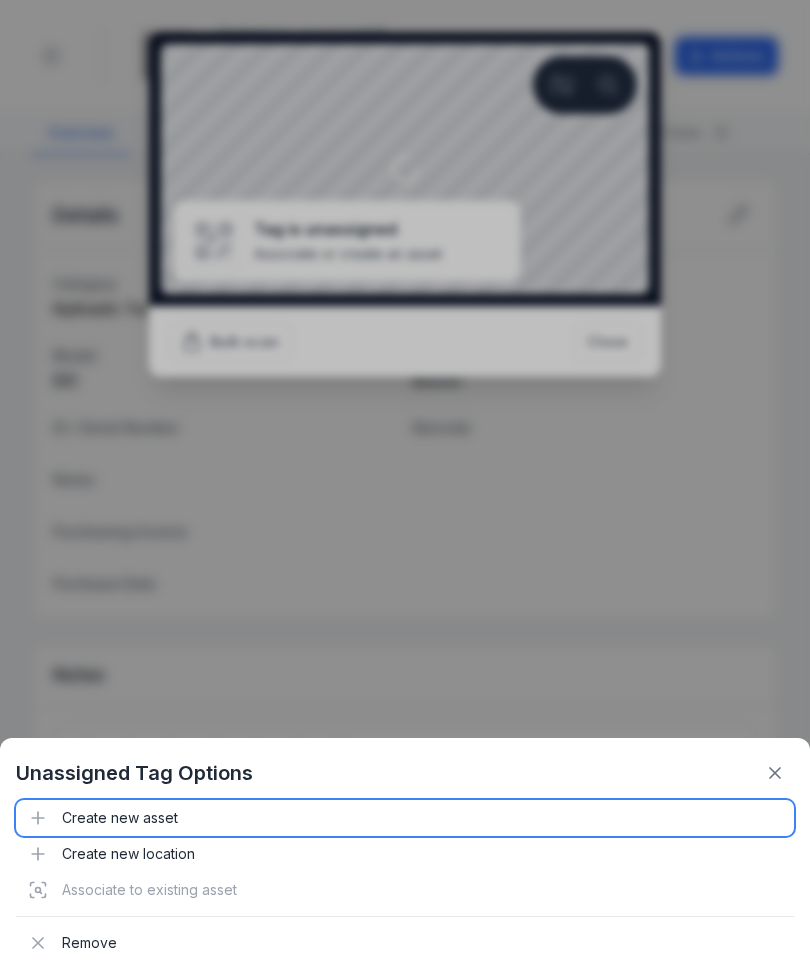 click on "Create new asset" at bounding box center [405, 818] 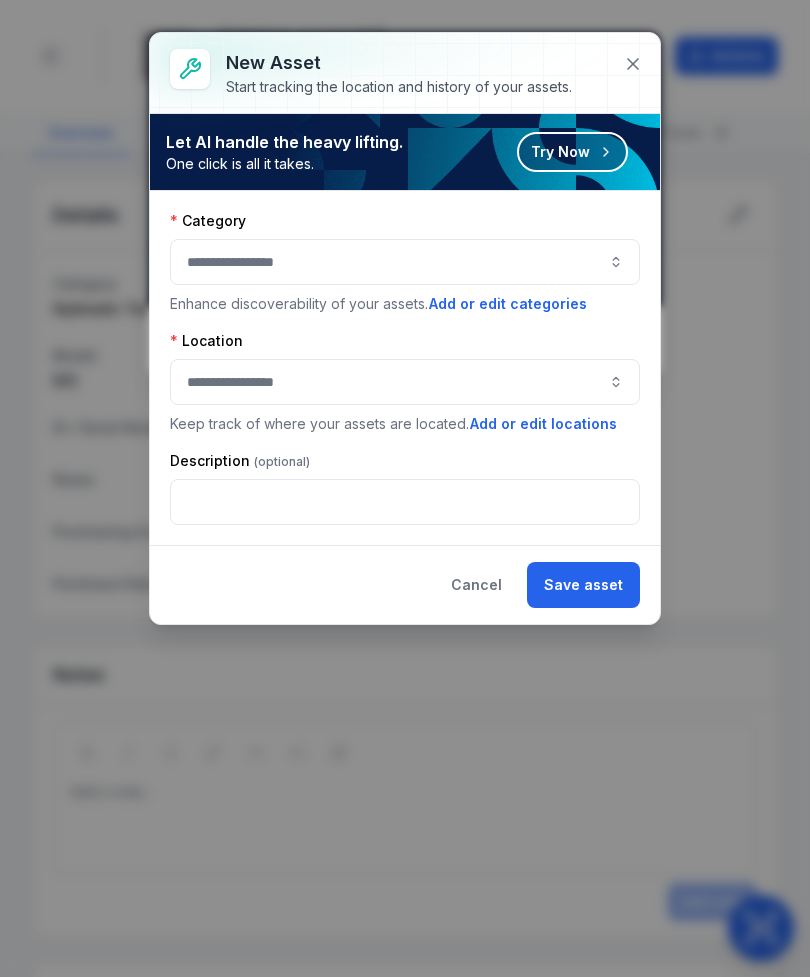 click at bounding box center [405, 262] 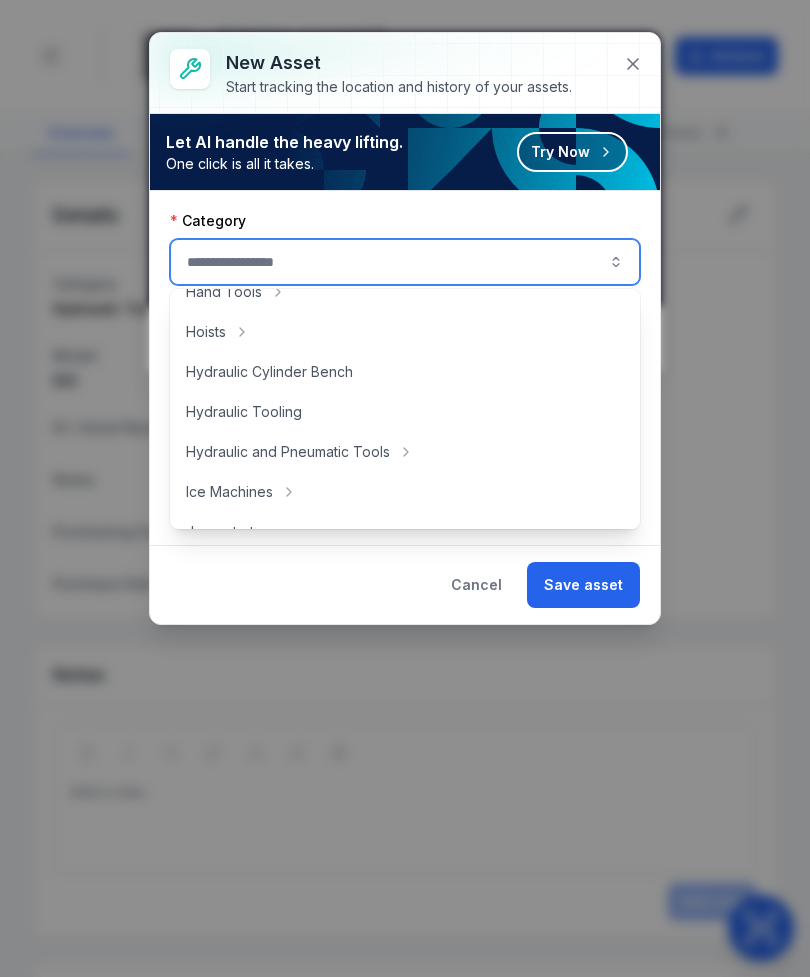 scroll, scrollTop: 349, scrollLeft: 0, axis: vertical 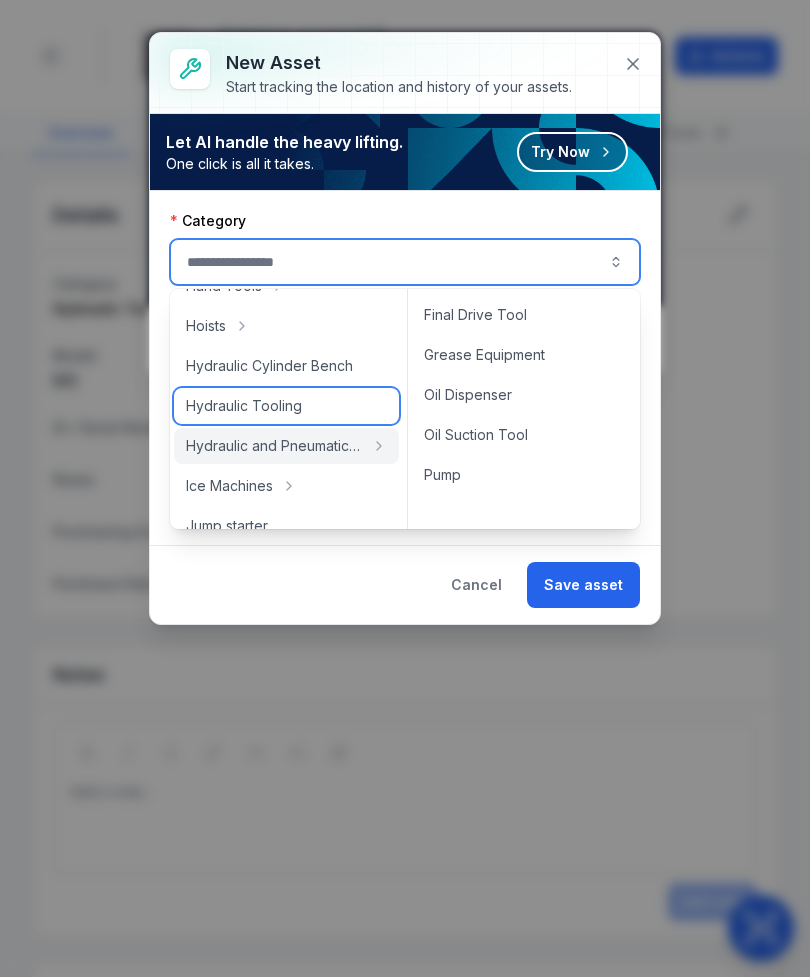 click on "Hydraulic Tooling" at bounding box center (244, 406) 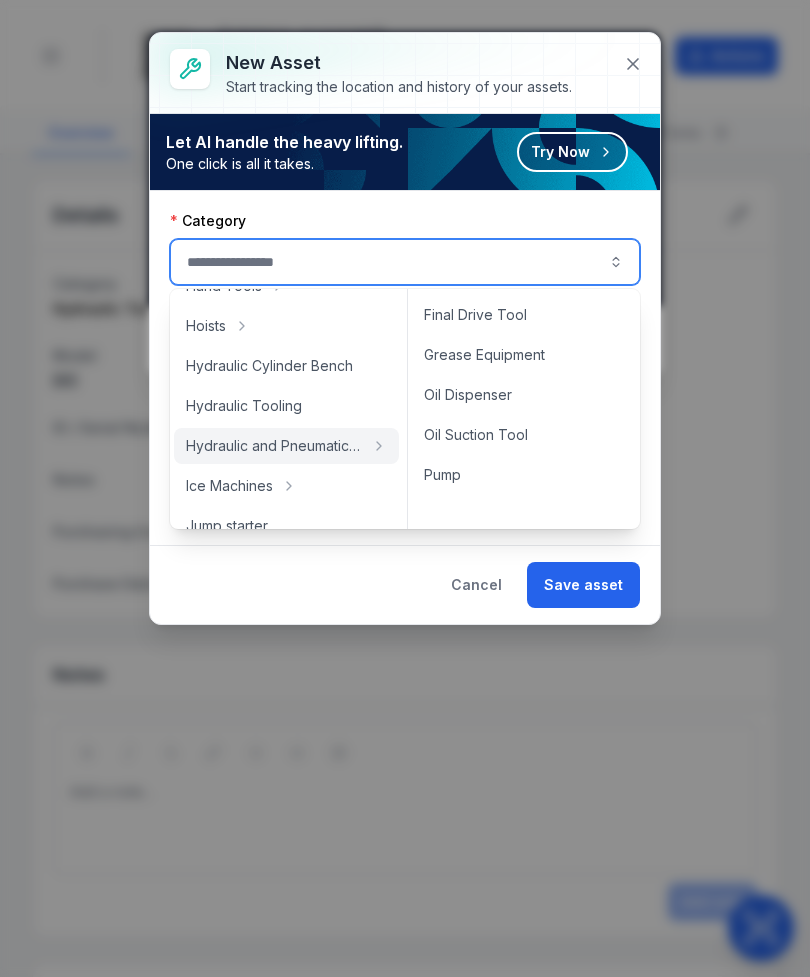 type on "**********" 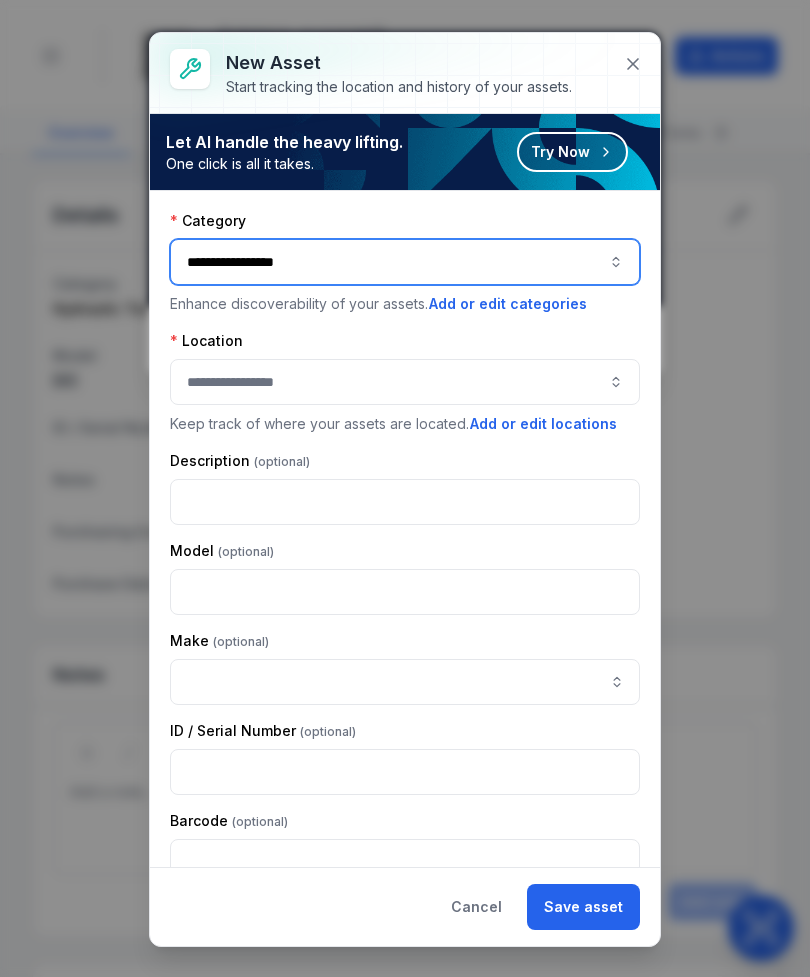 click at bounding box center [405, 382] 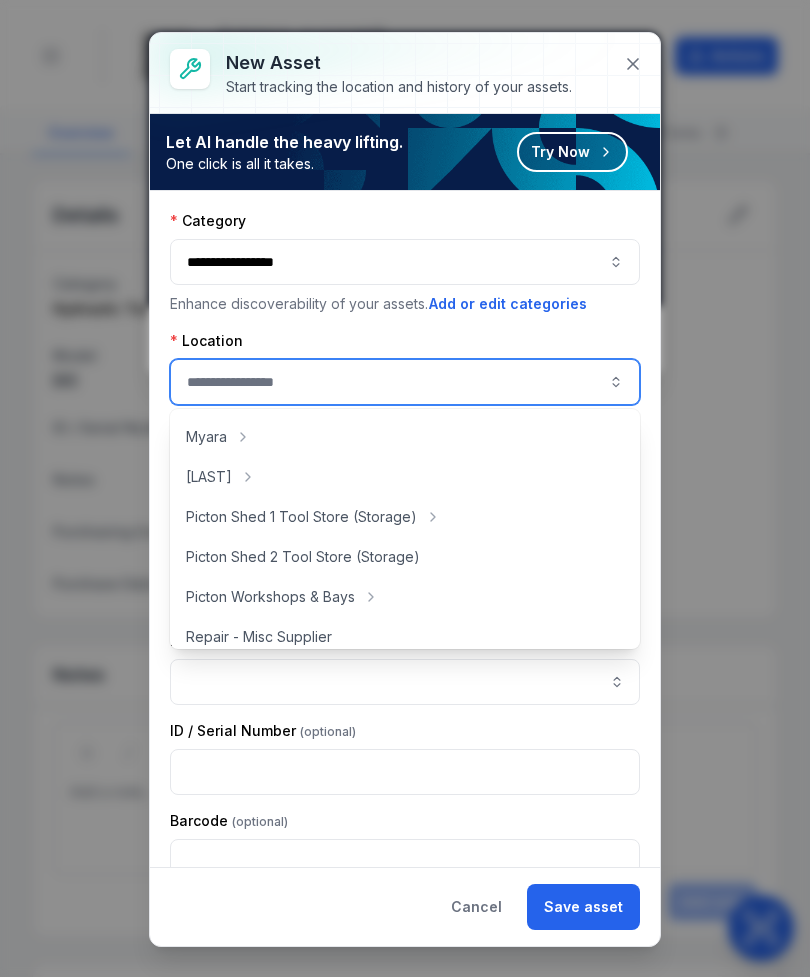 scroll, scrollTop: 315, scrollLeft: 0, axis: vertical 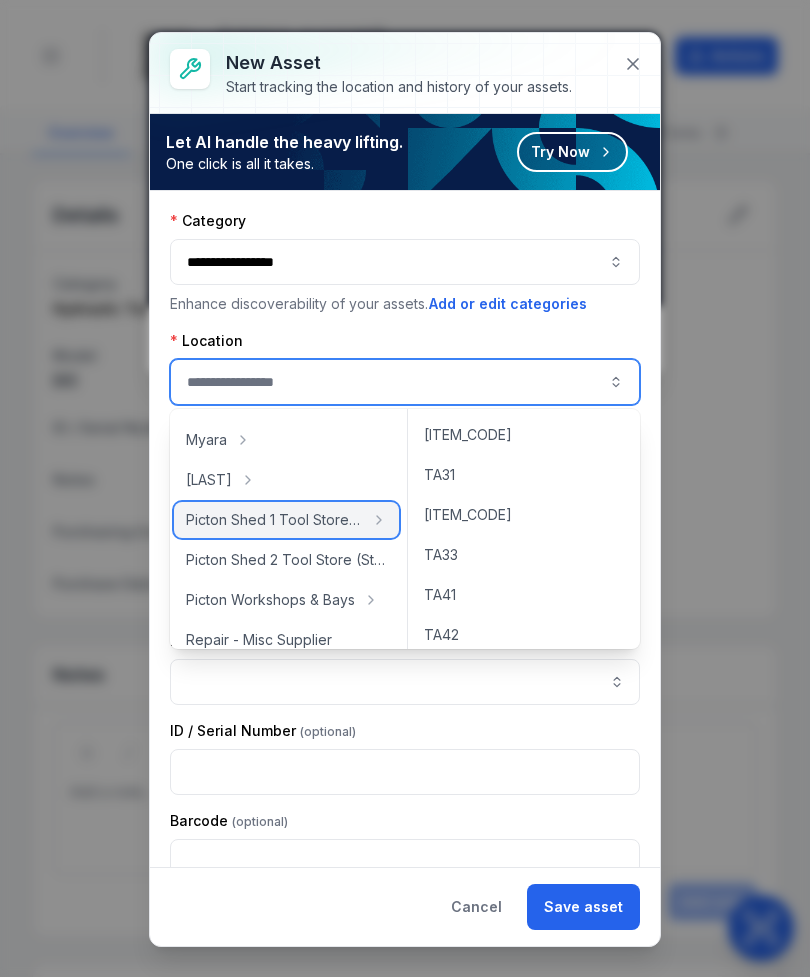 click on "Picton Shed 1 Tool Store (Storage)" at bounding box center (274, 520) 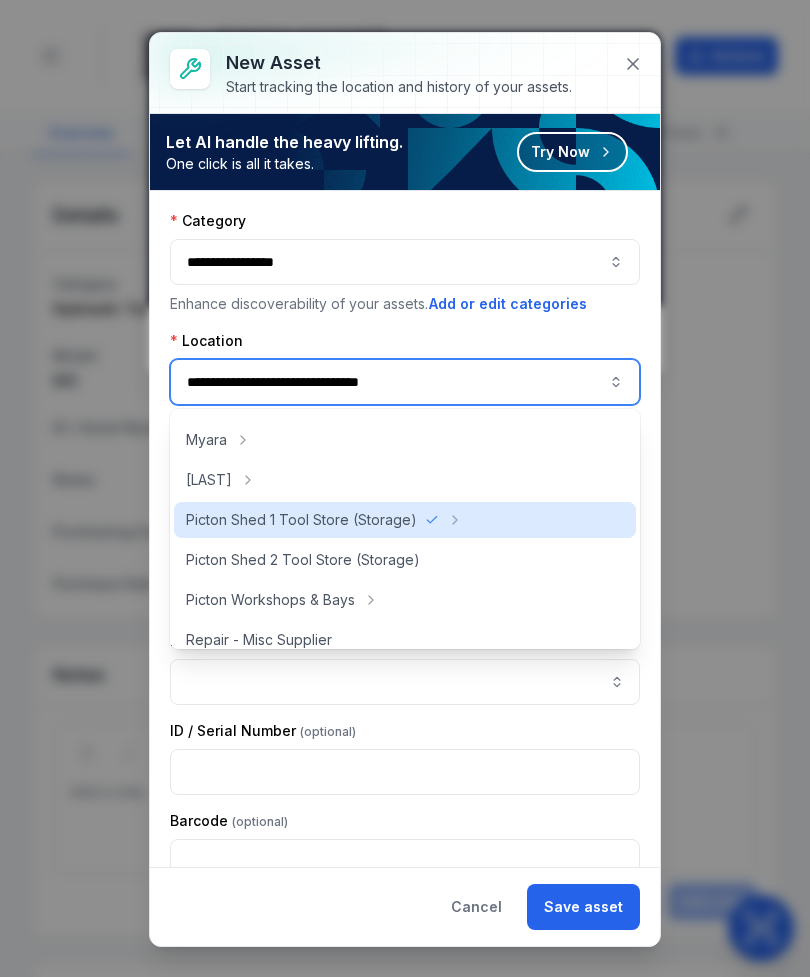 type on "**********" 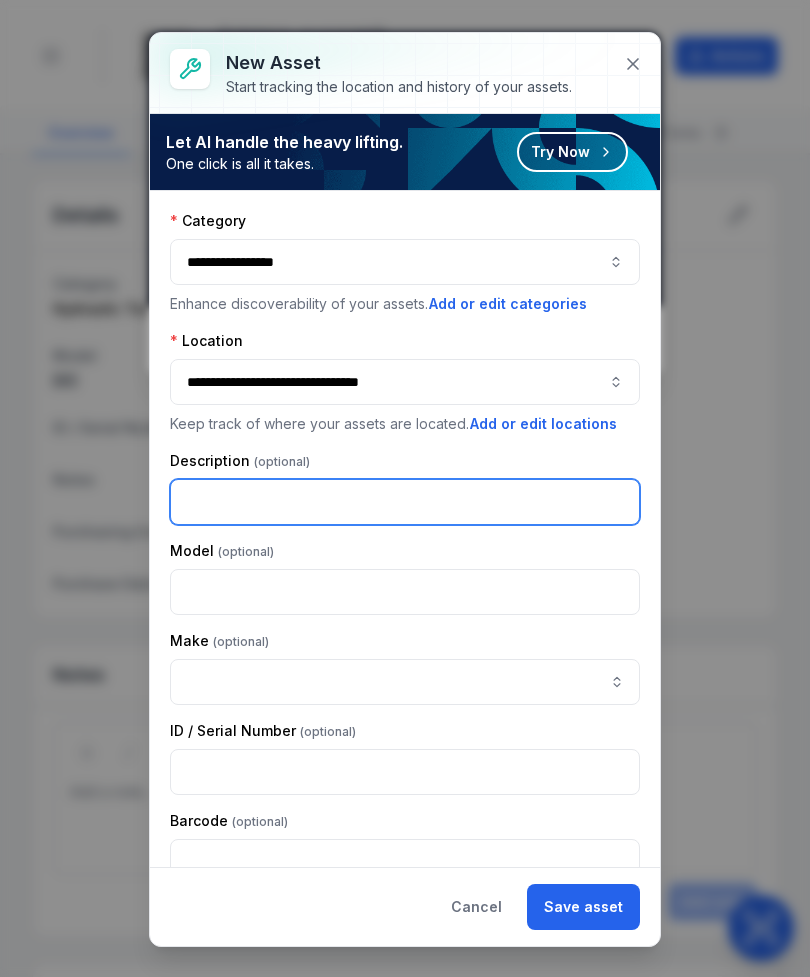 click at bounding box center (405, 502) 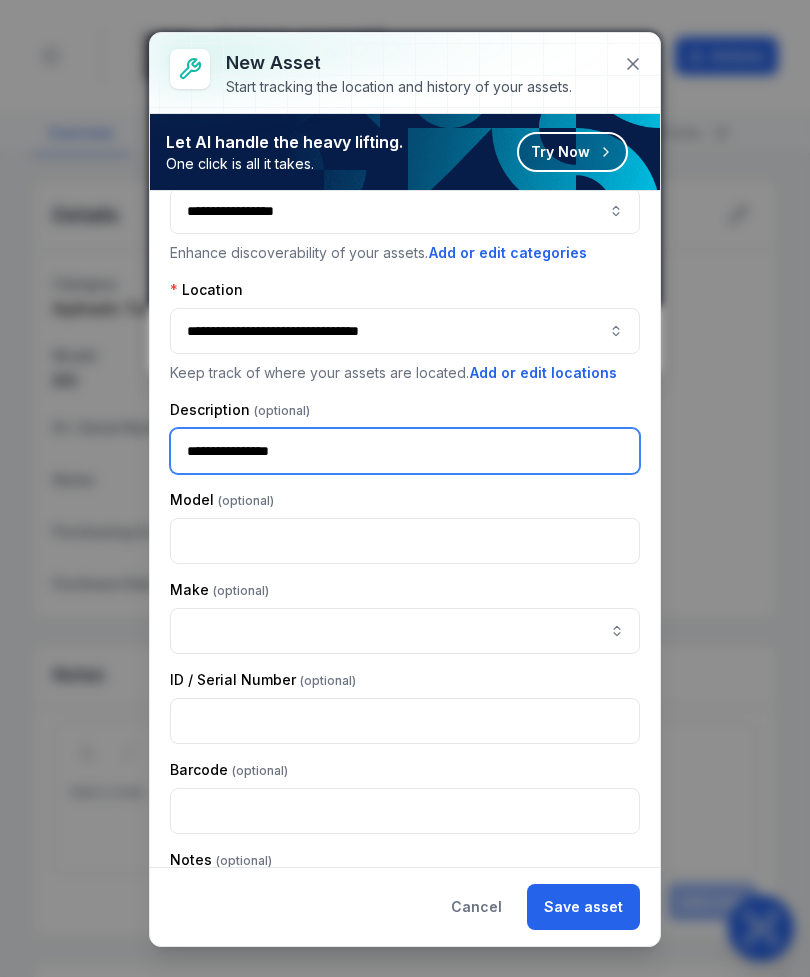 scroll, scrollTop: 53, scrollLeft: 0, axis: vertical 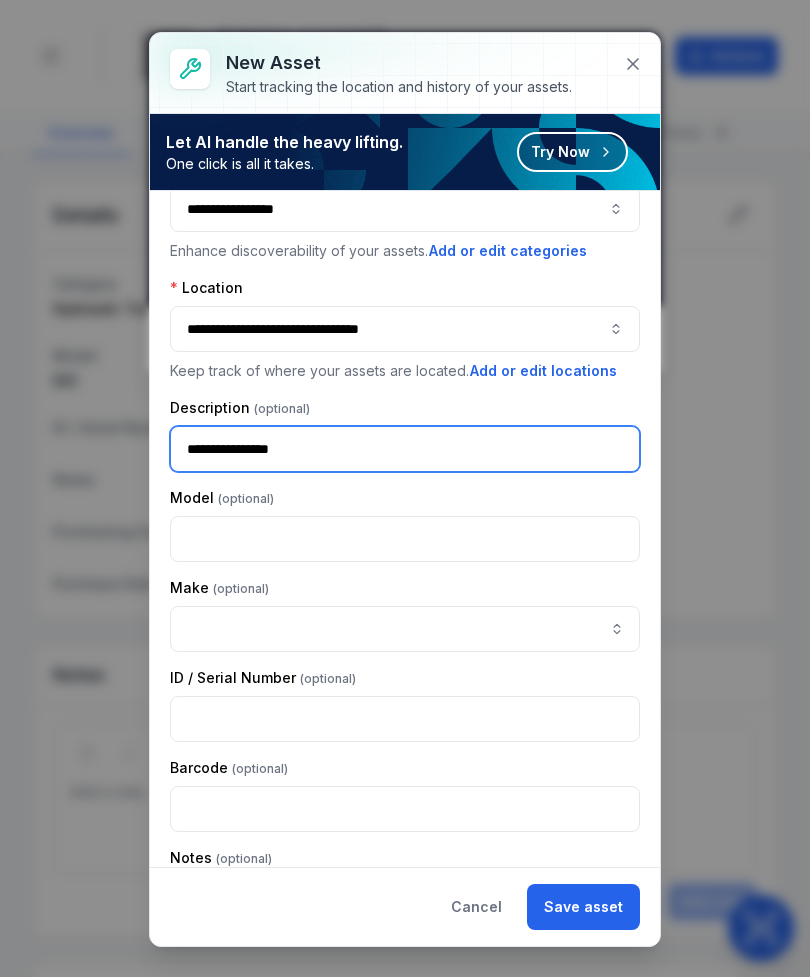 type on "**********" 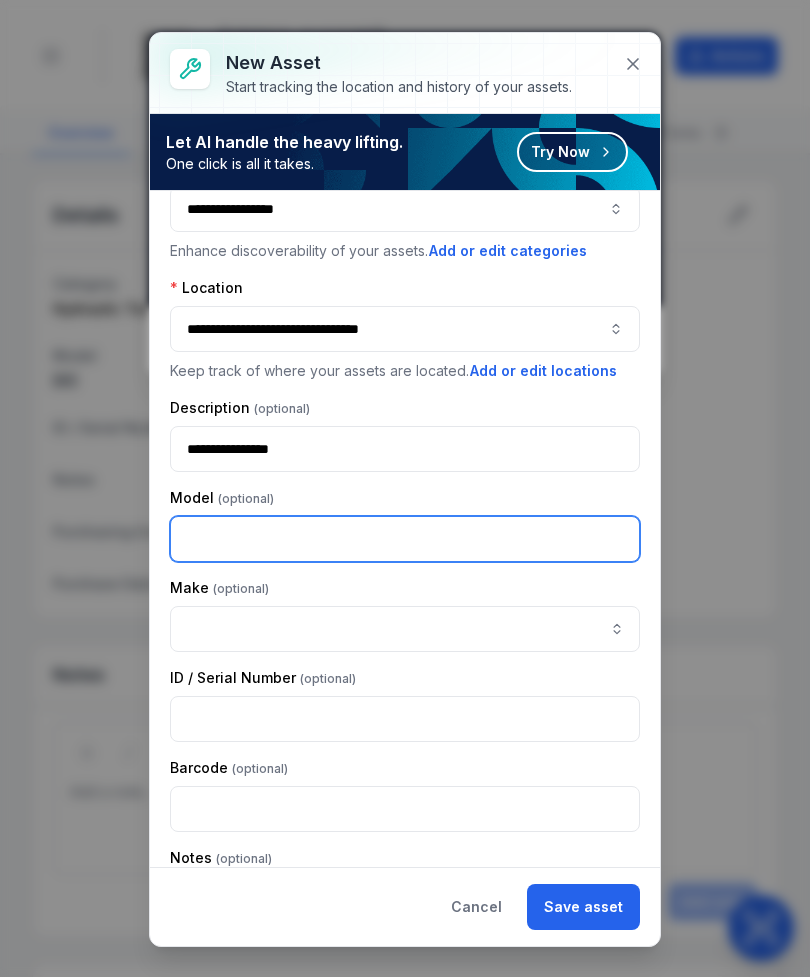 click at bounding box center (405, 539) 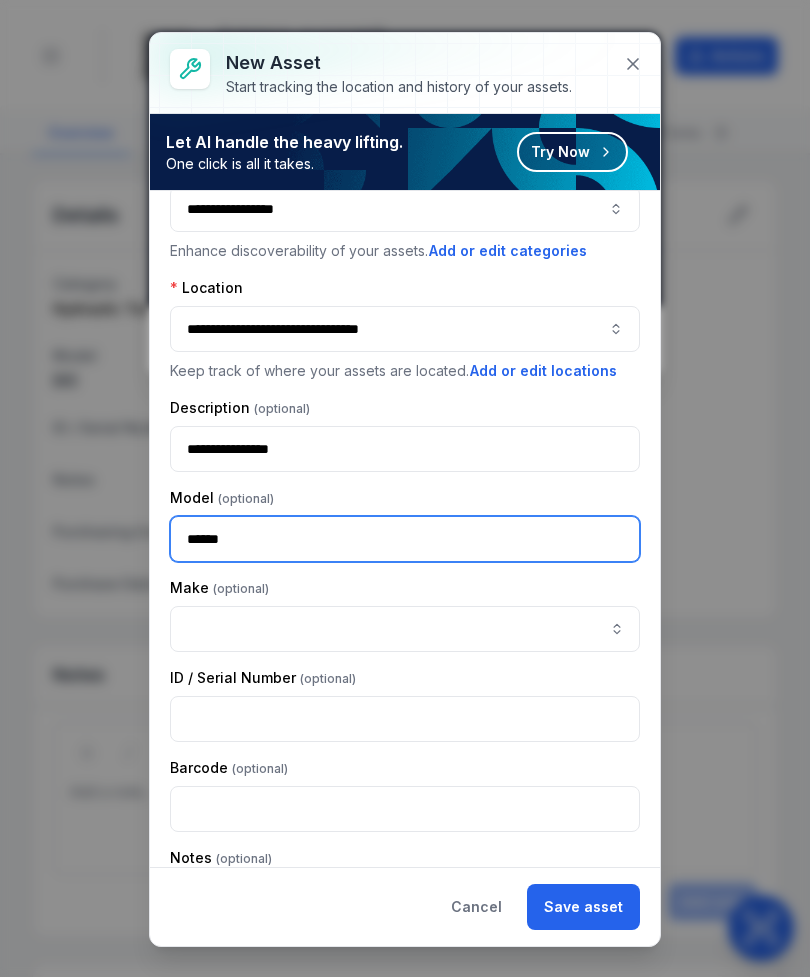 type on "******" 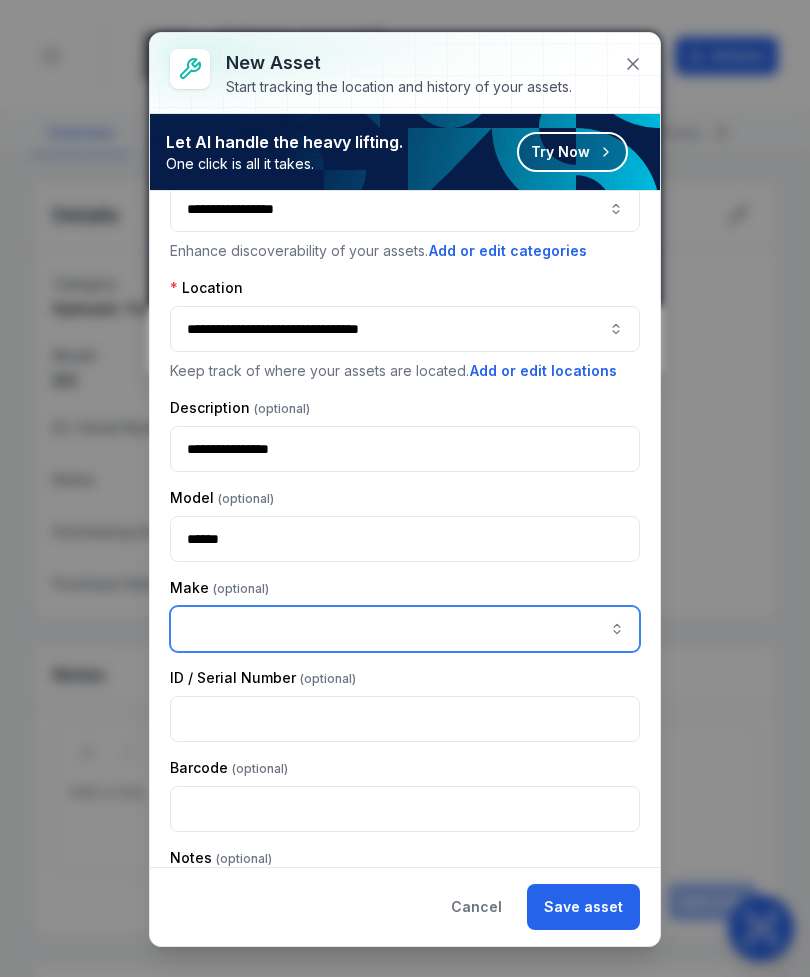 click on "**********" at bounding box center (405, 977) 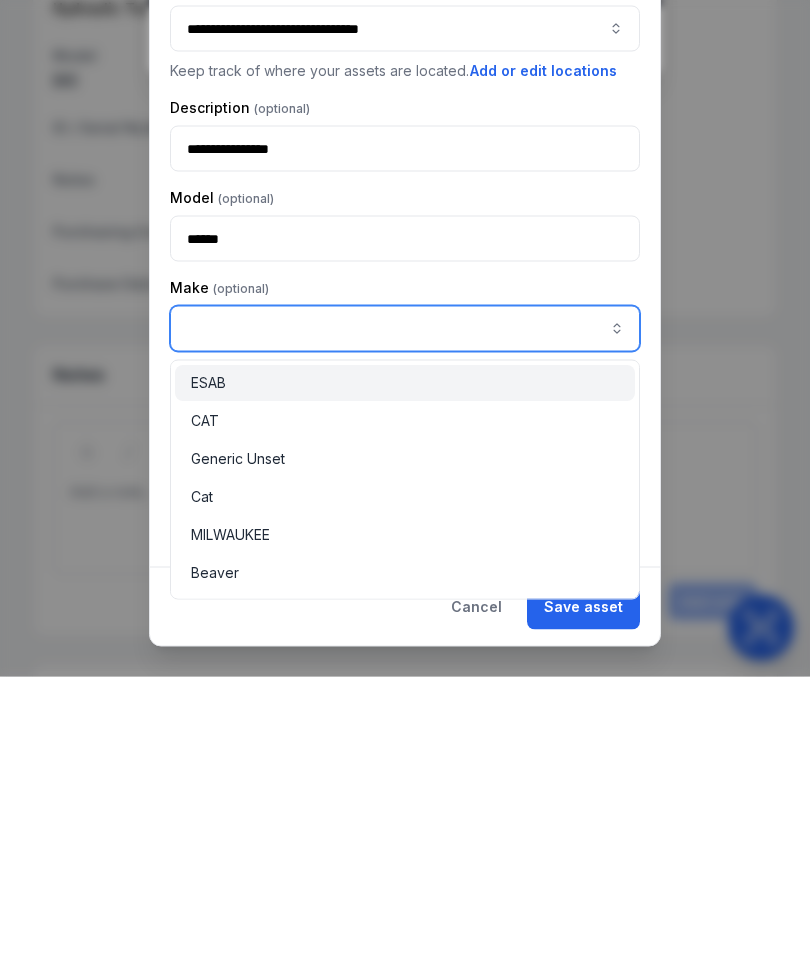 click on "Beaver" at bounding box center (215, 873) 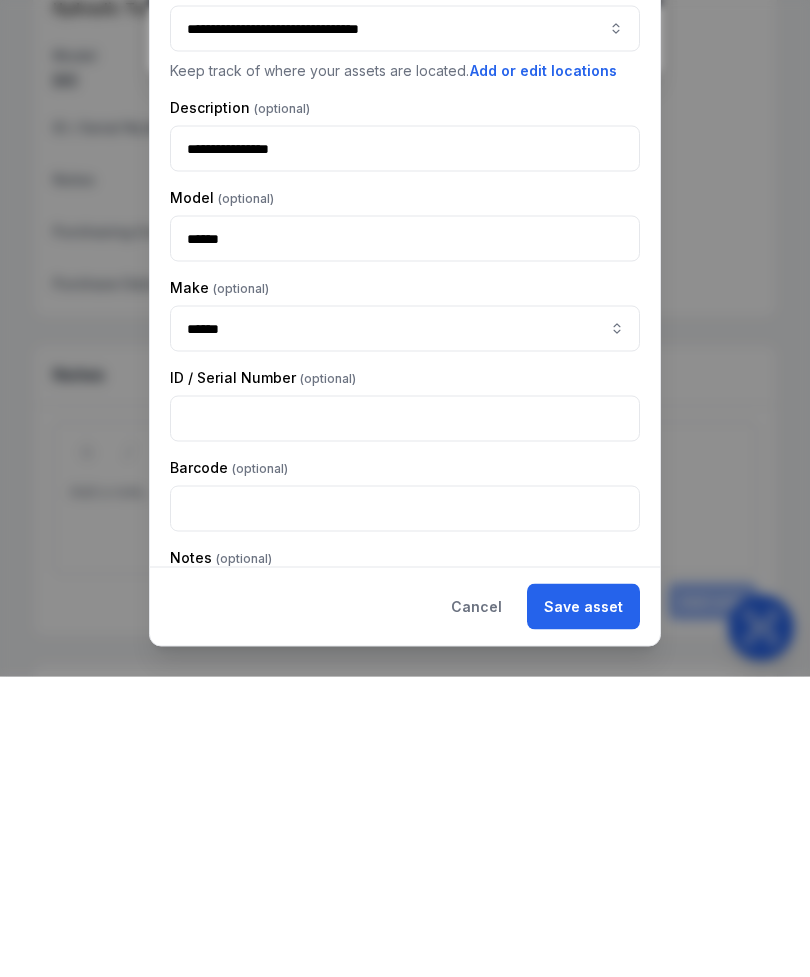 click on "Save asset" at bounding box center [583, 907] 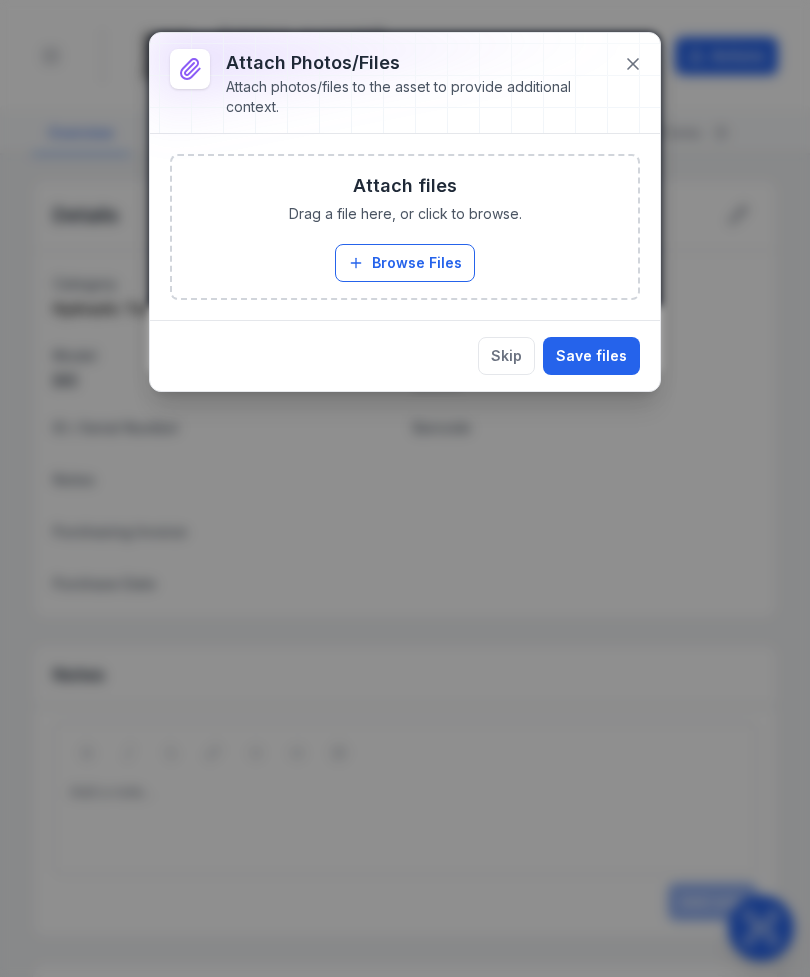 click on "Browse Files" at bounding box center (405, 263) 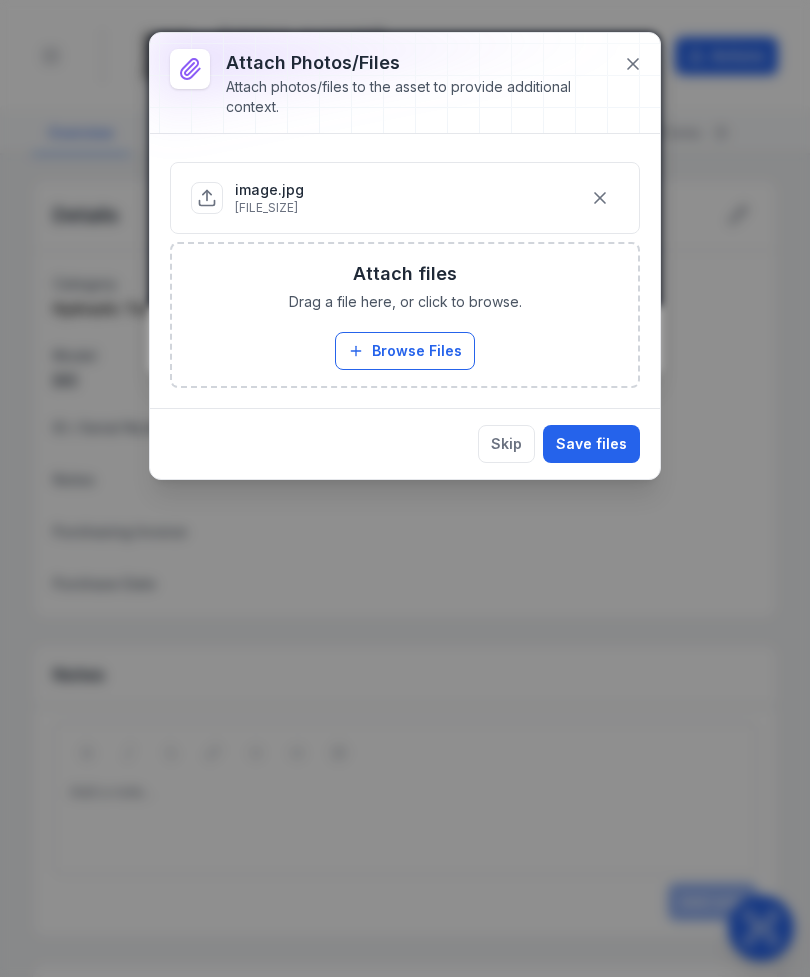 click on "Save files" at bounding box center (591, 444) 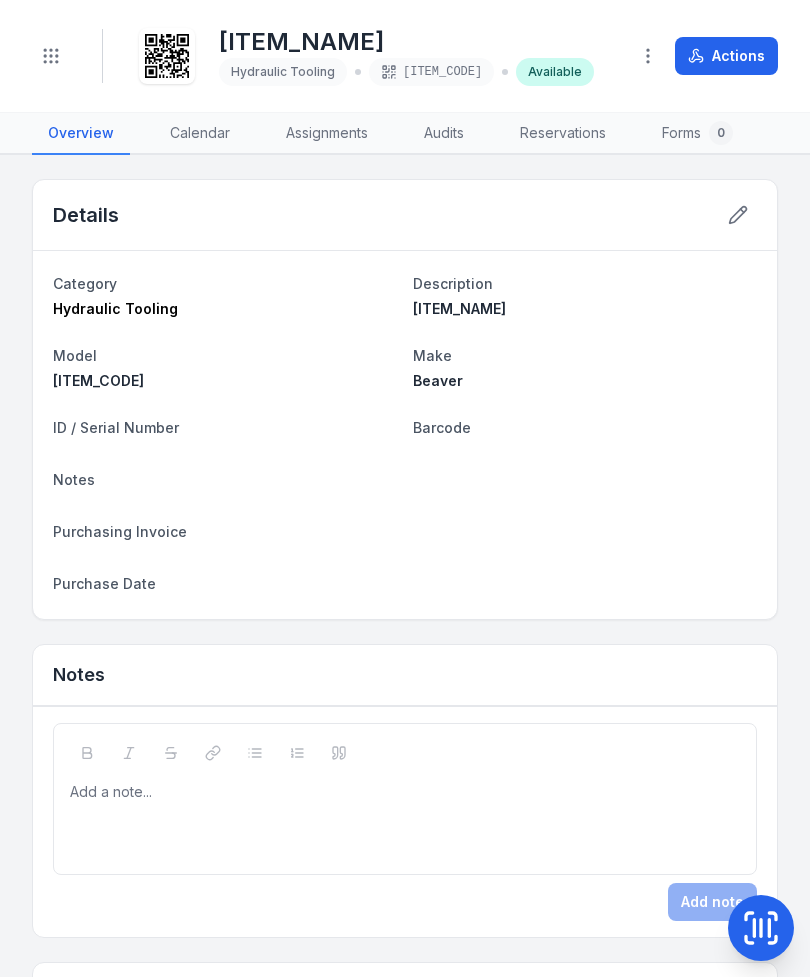 click 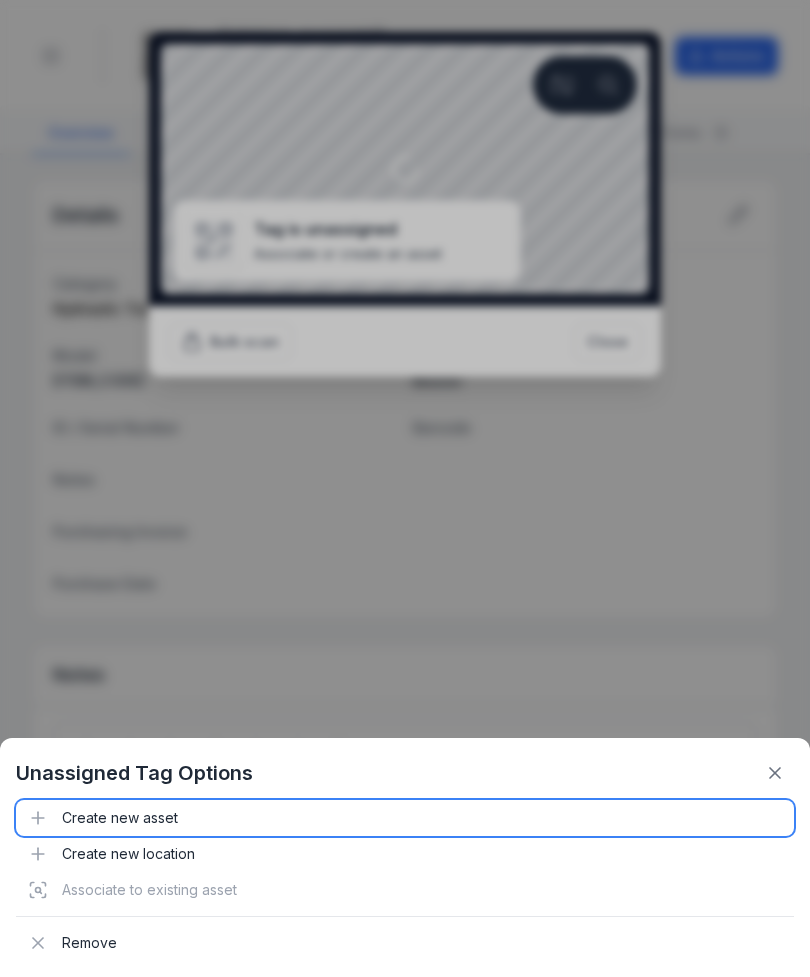 click on "Create new asset" at bounding box center [405, 818] 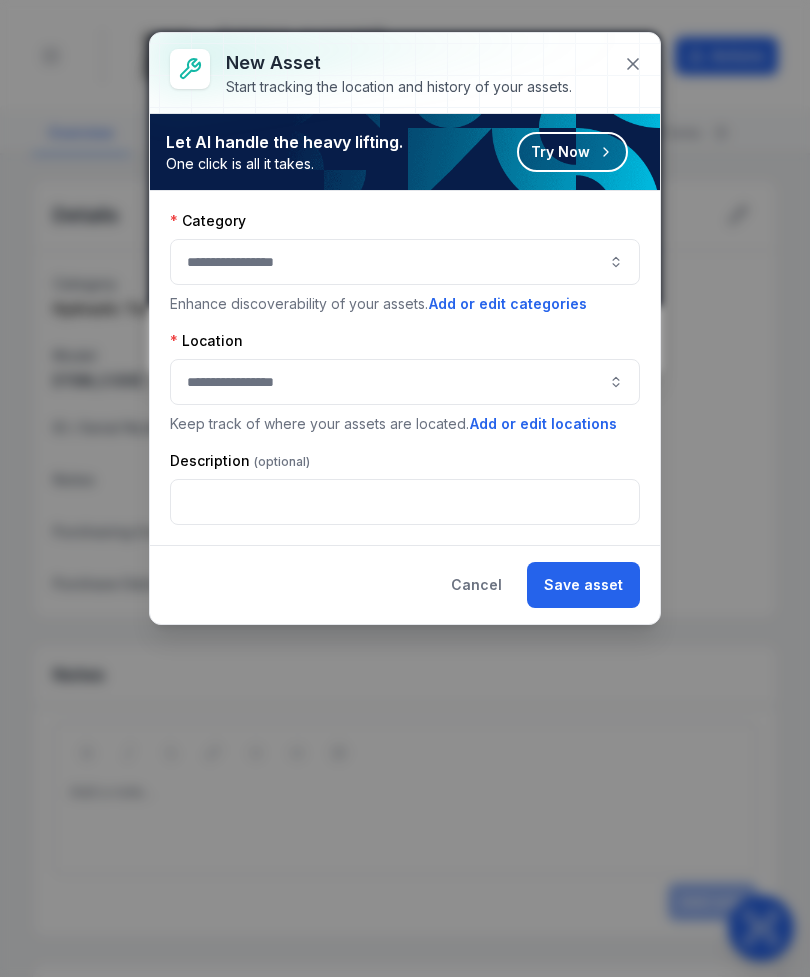 click at bounding box center [405, 262] 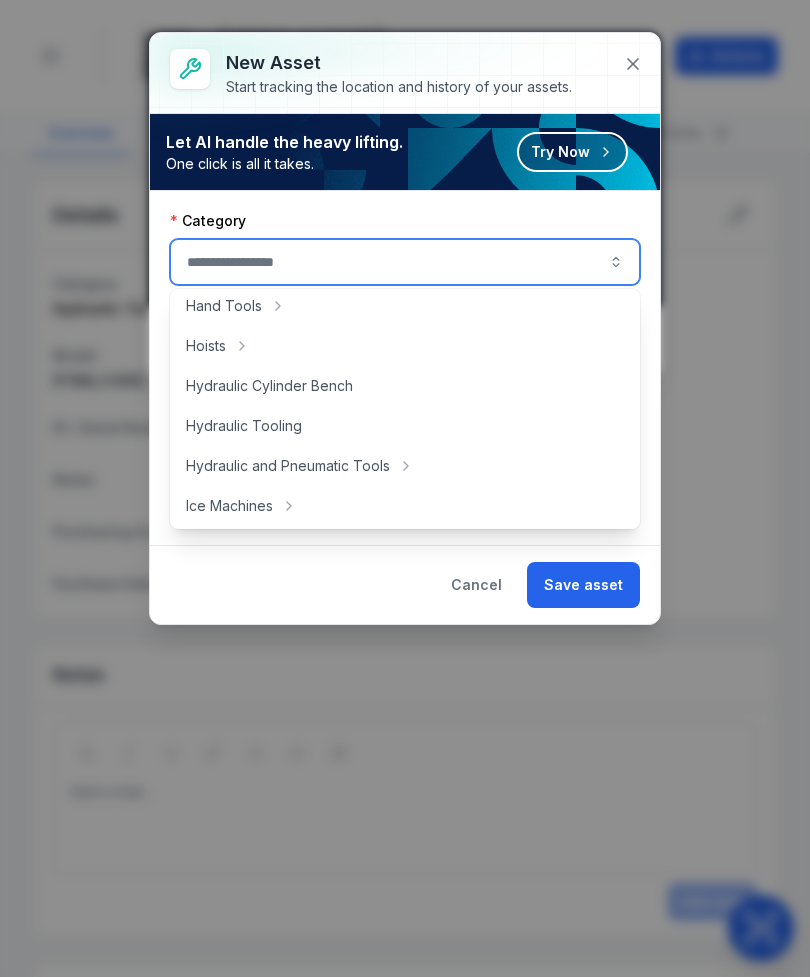 scroll, scrollTop: 338, scrollLeft: 0, axis: vertical 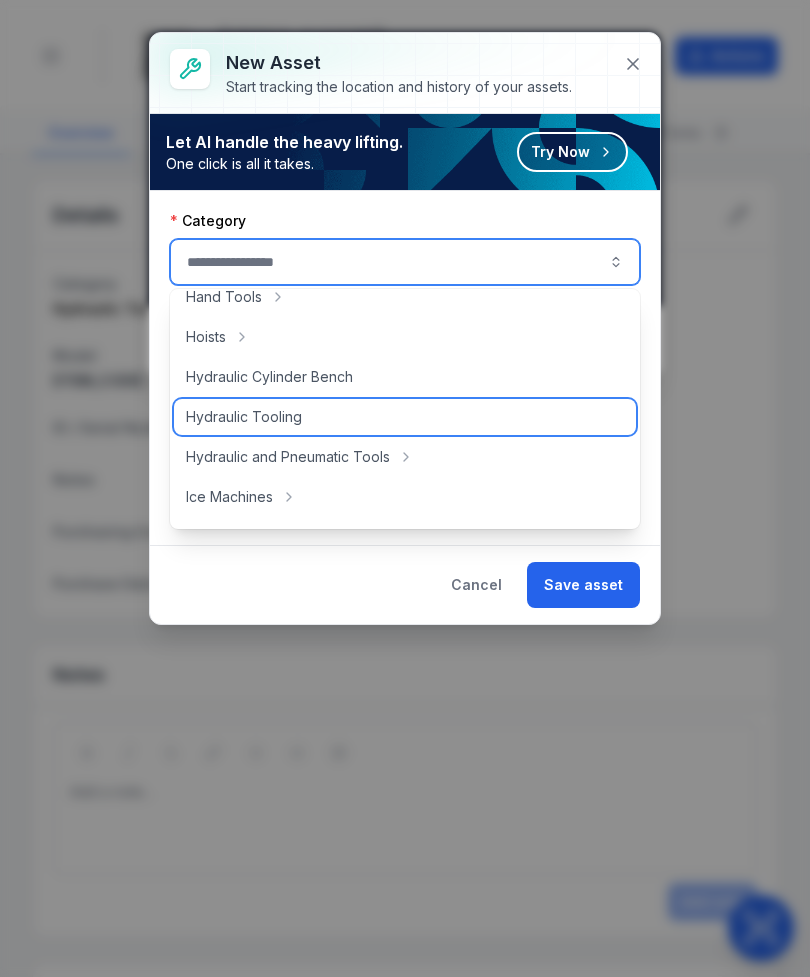 click on "Hydraulic Tooling" at bounding box center [405, 417] 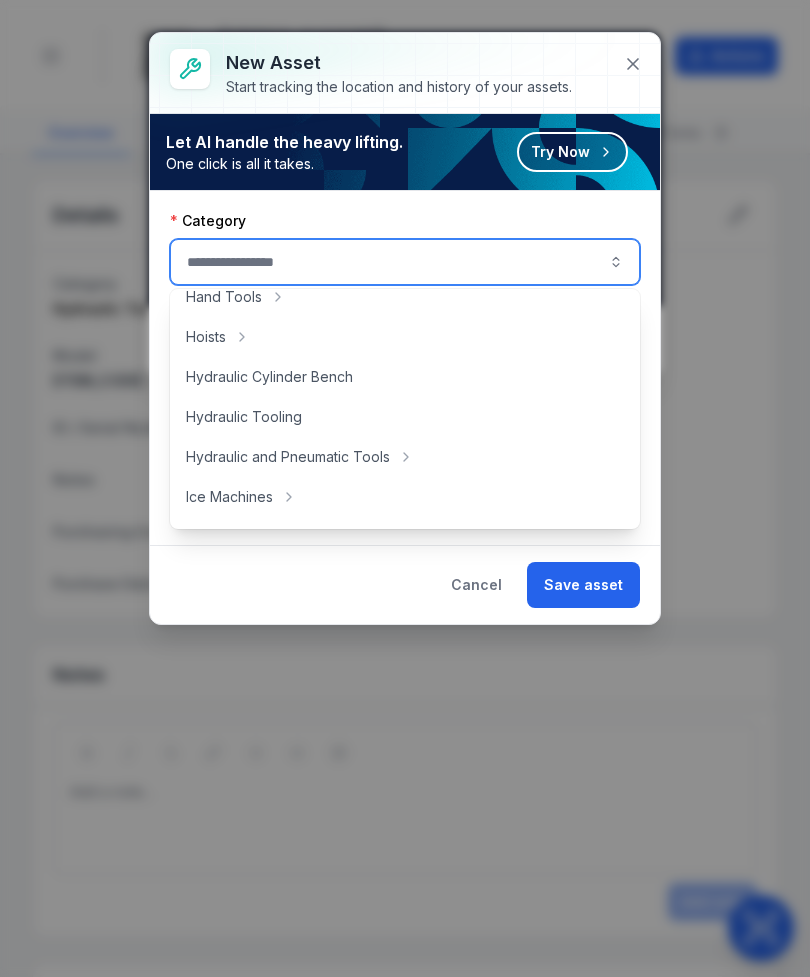 type on "**********" 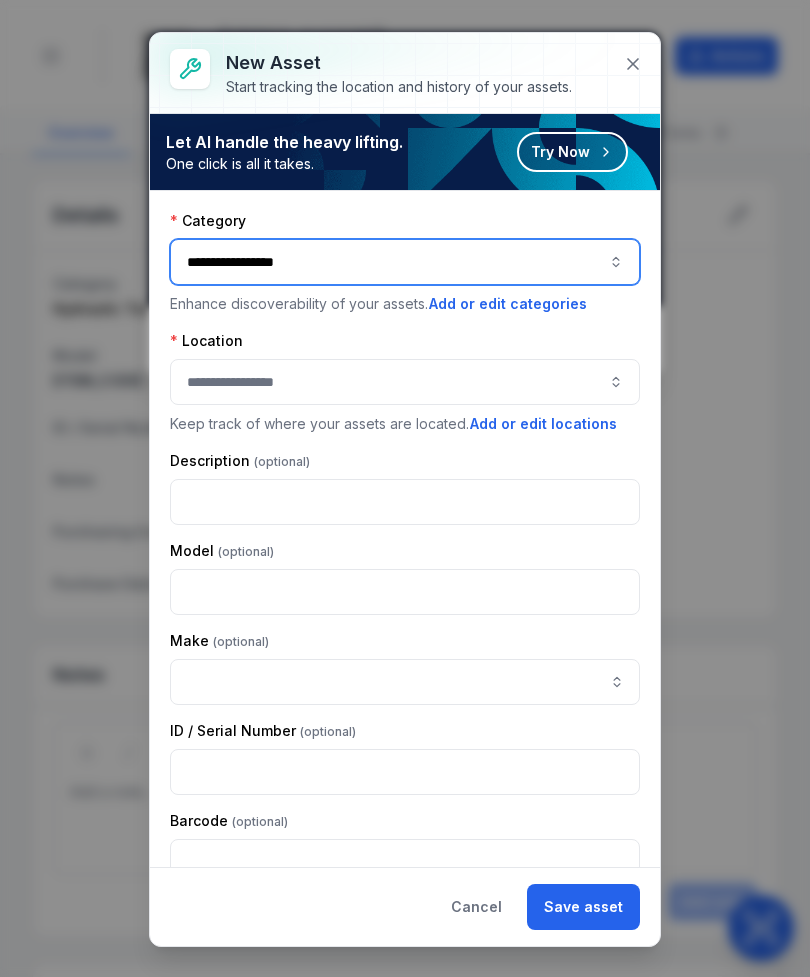 click at bounding box center [405, 382] 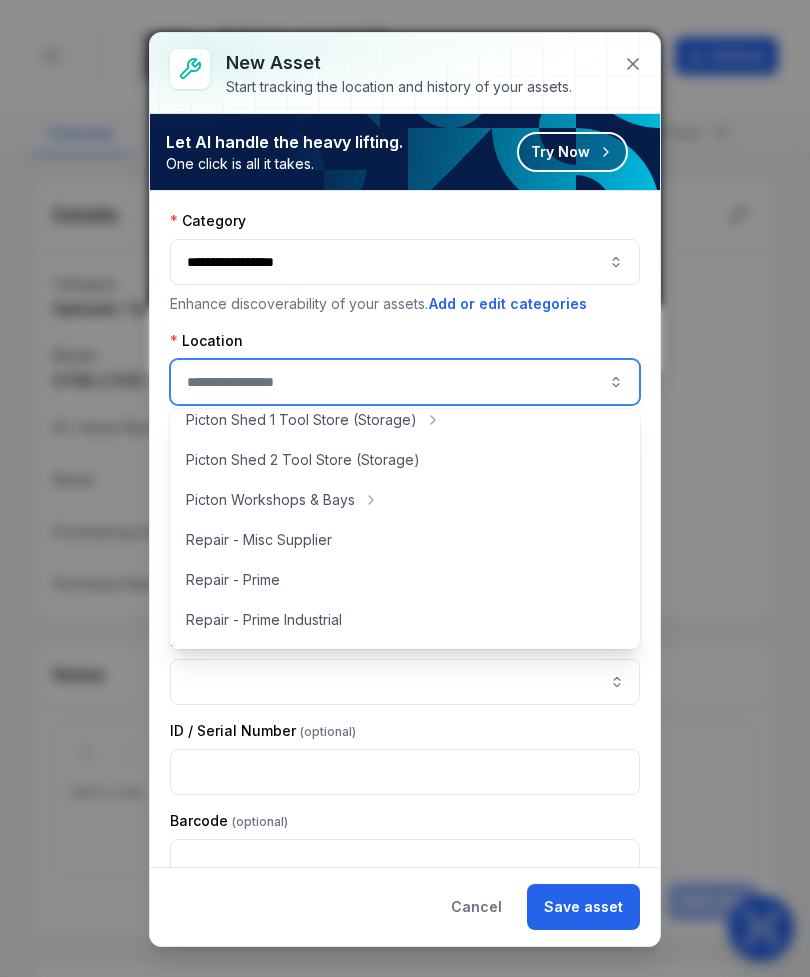 scroll, scrollTop: 379, scrollLeft: 0, axis: vertical 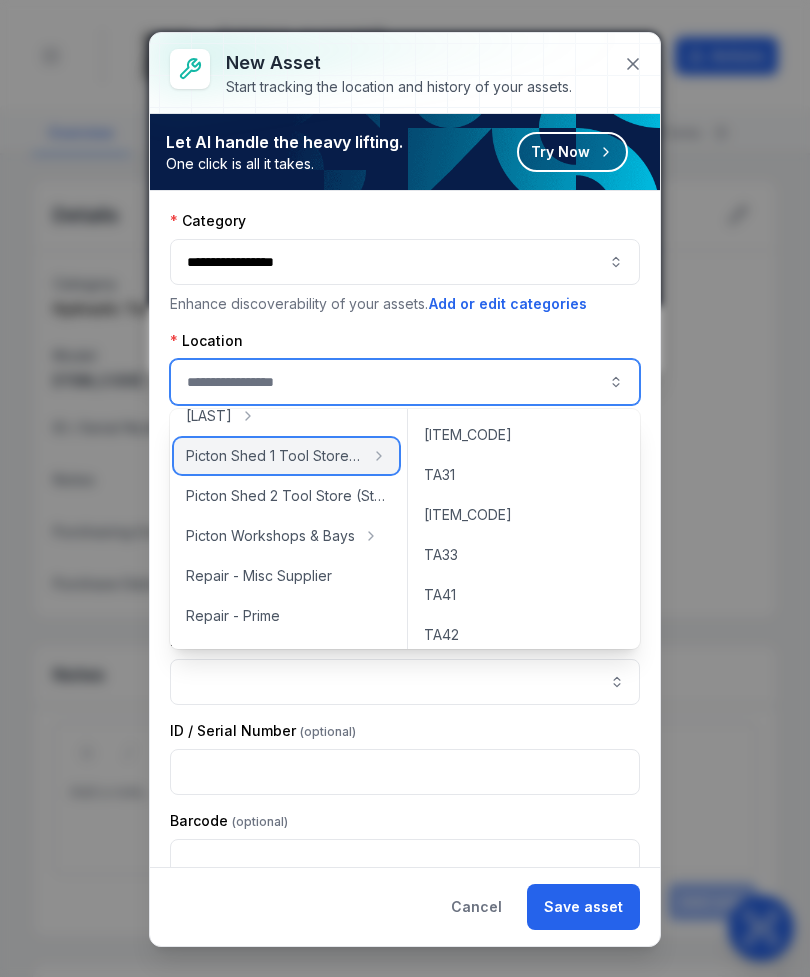 click on "Picton Shed 1 Tool Store (Storage)" at bounding box center (286, 456) 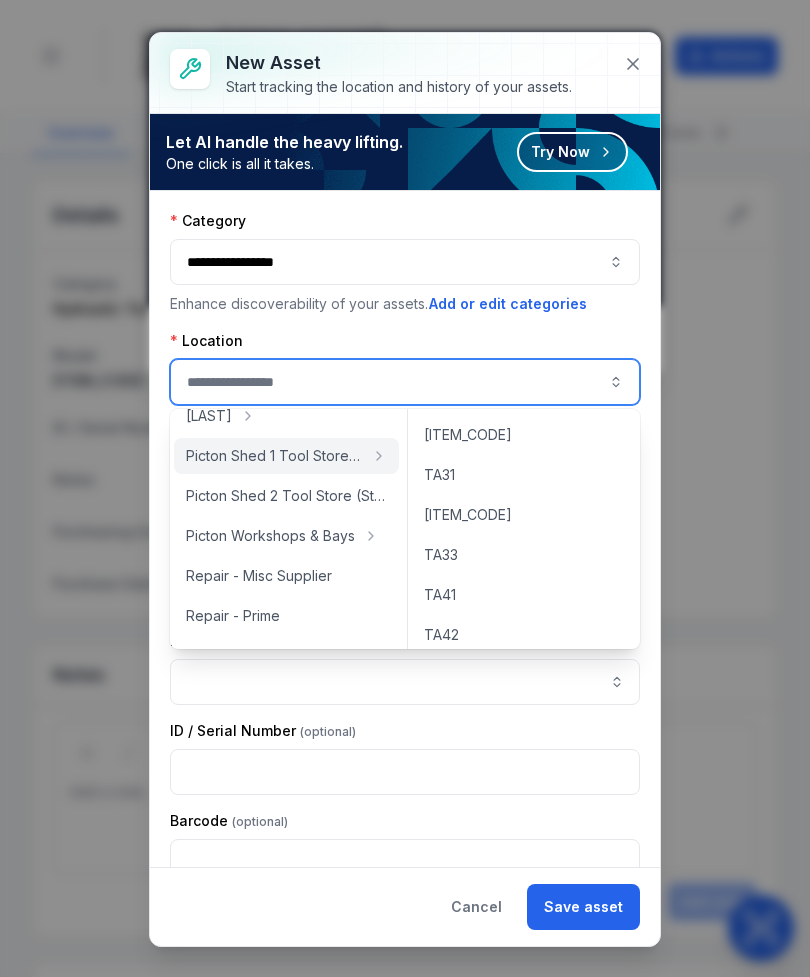 type on "**********" 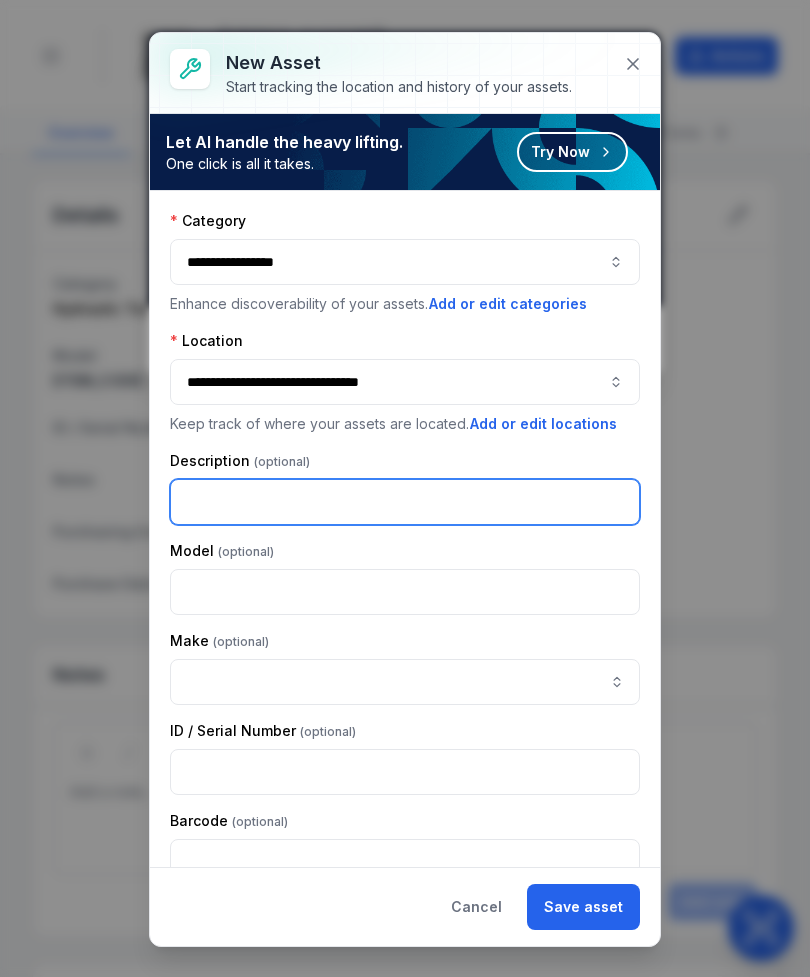 click at bounding box center [405, 502] 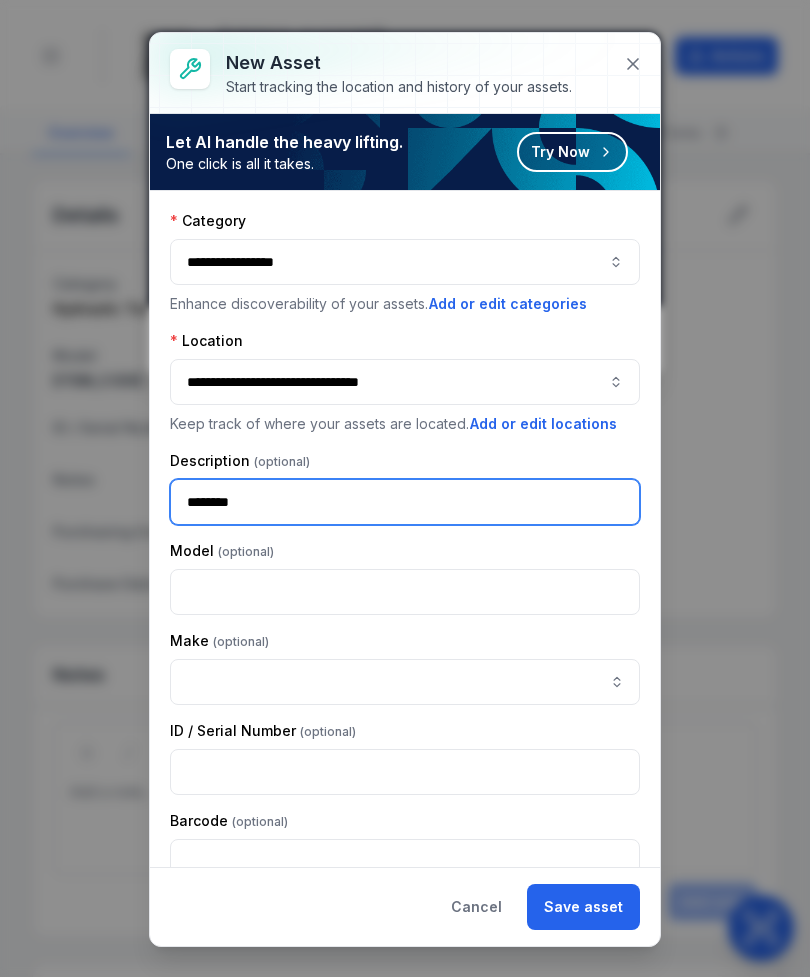type on "*******" 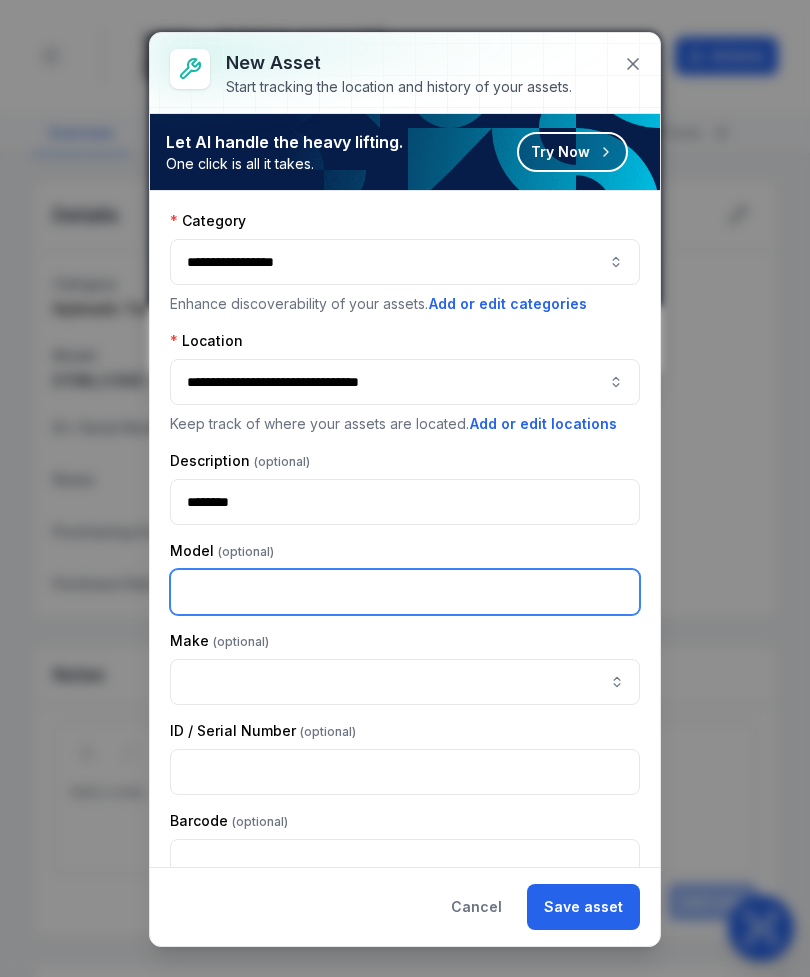 click at bounding box center [405, 592] 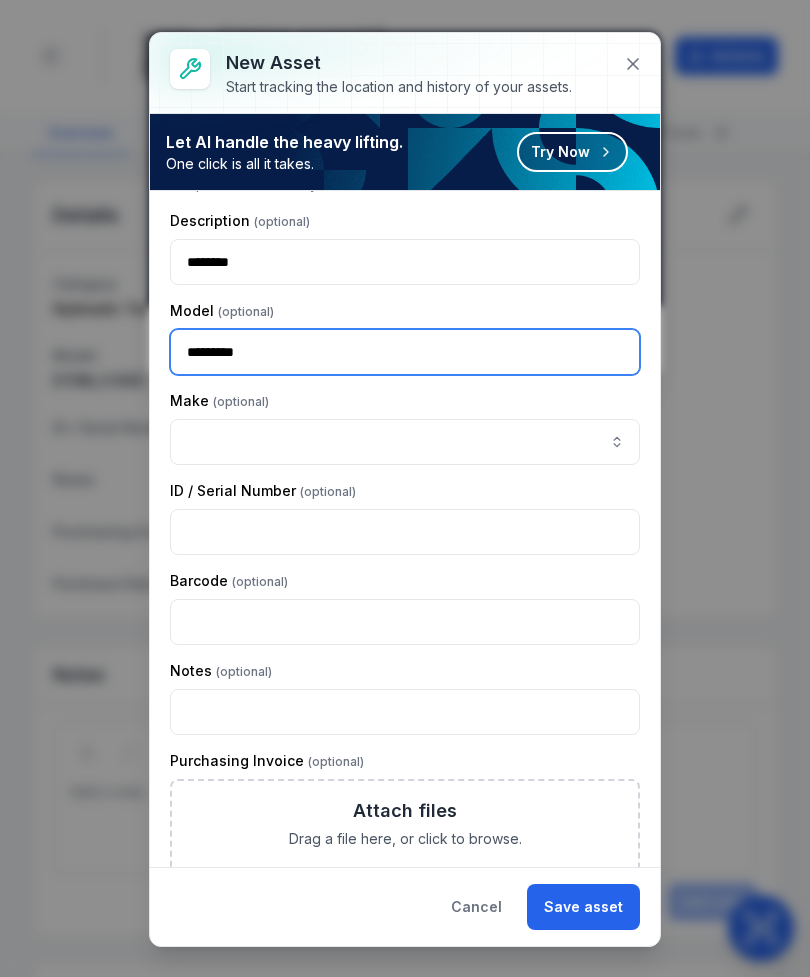 scroll, scrollTop: 241, scrollLeft: 0, axis: vertical 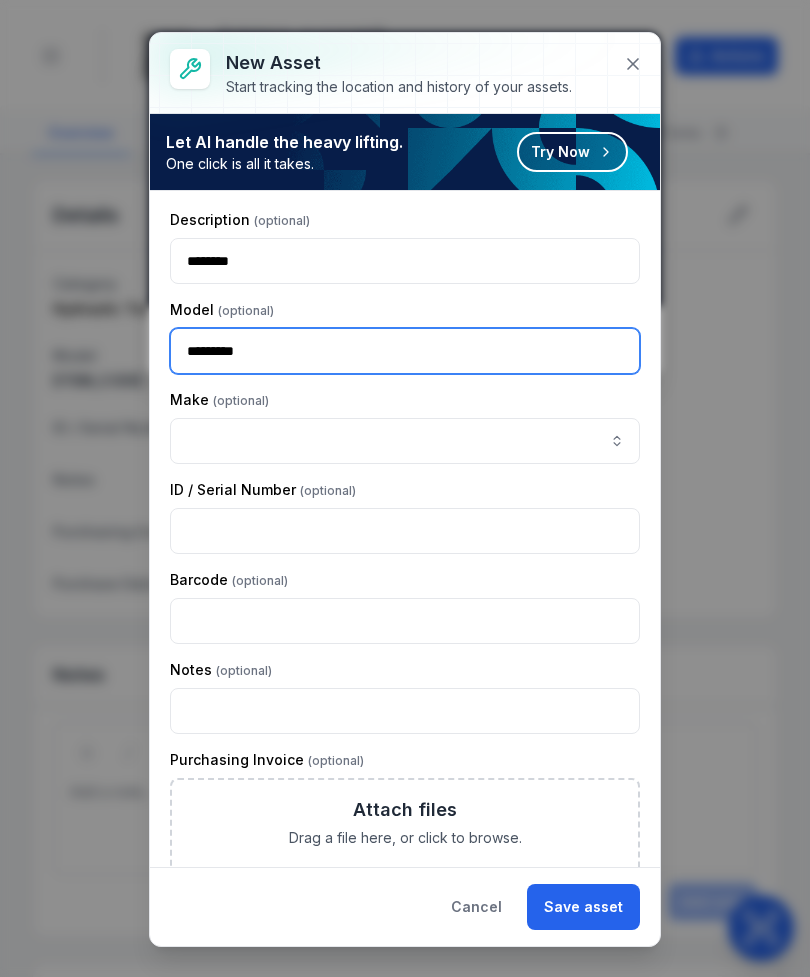 type on "*********" 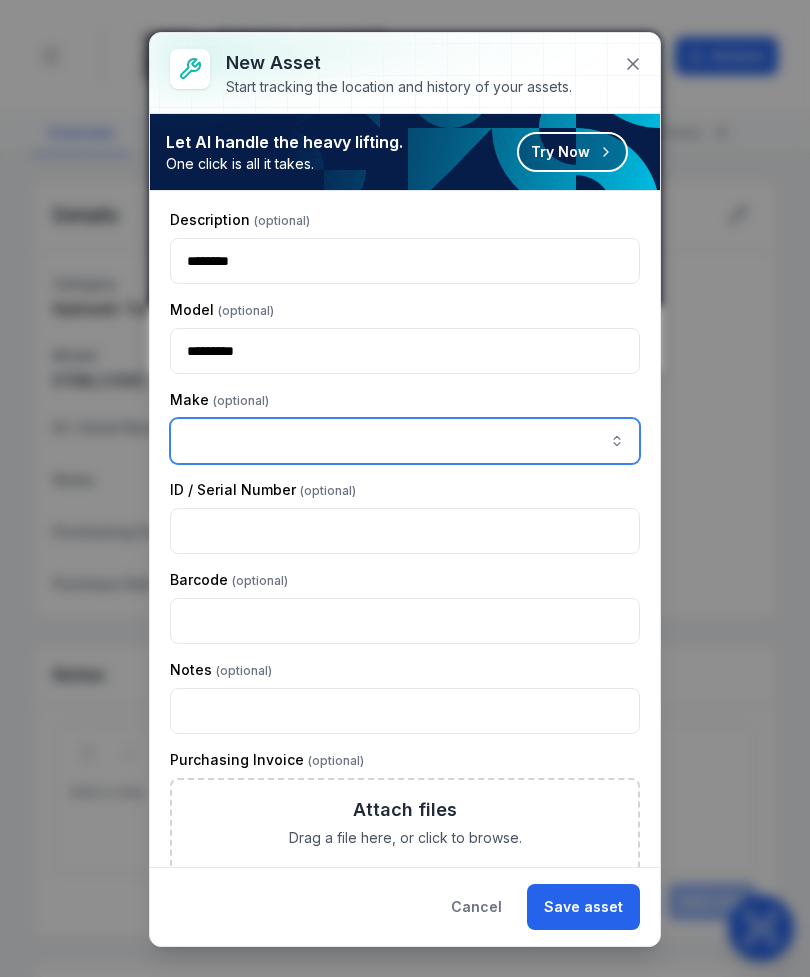 click at bounding box center (405, 441) 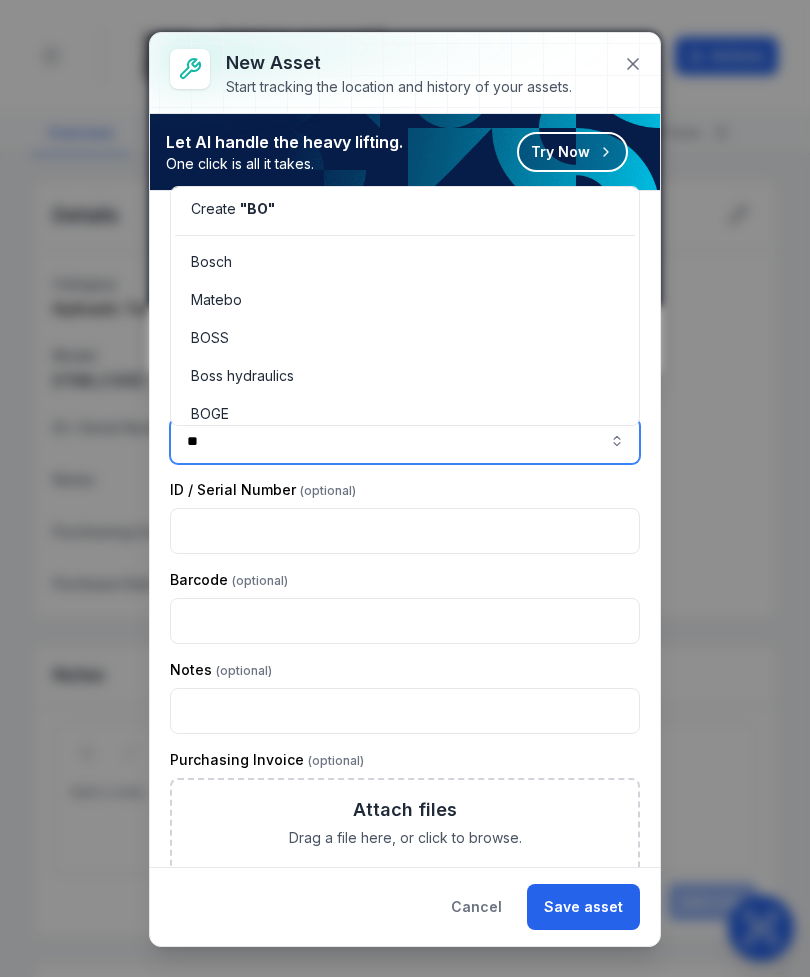 click on "BOSS" at bounding box center (210, 338) 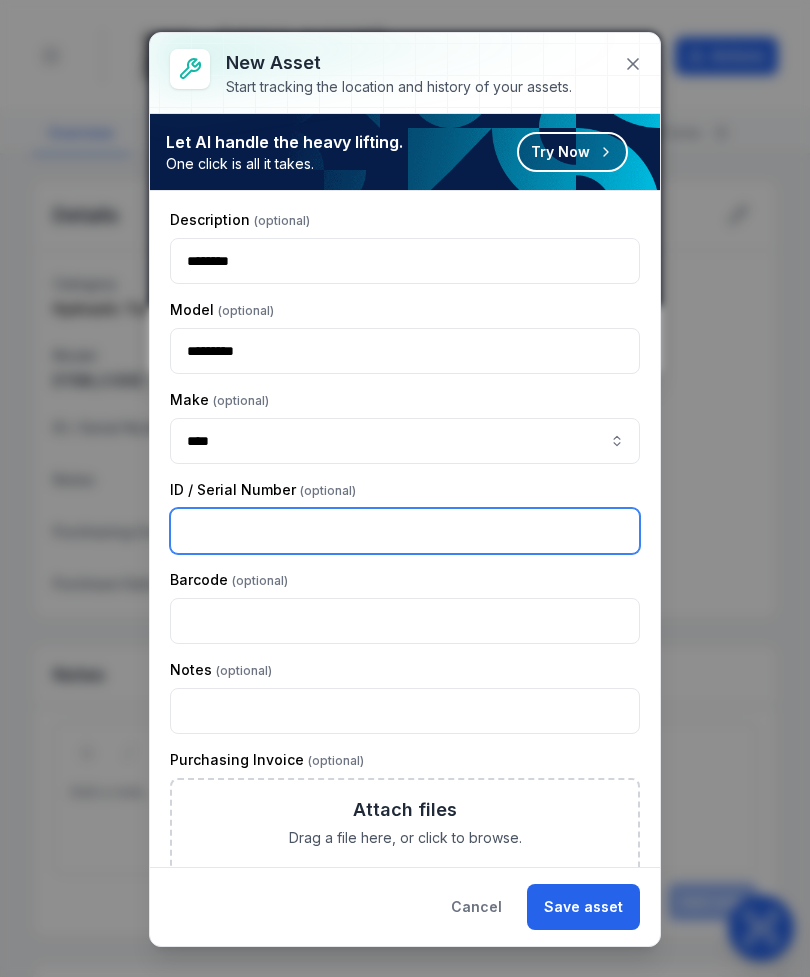 click at bounding box center (405, 531) 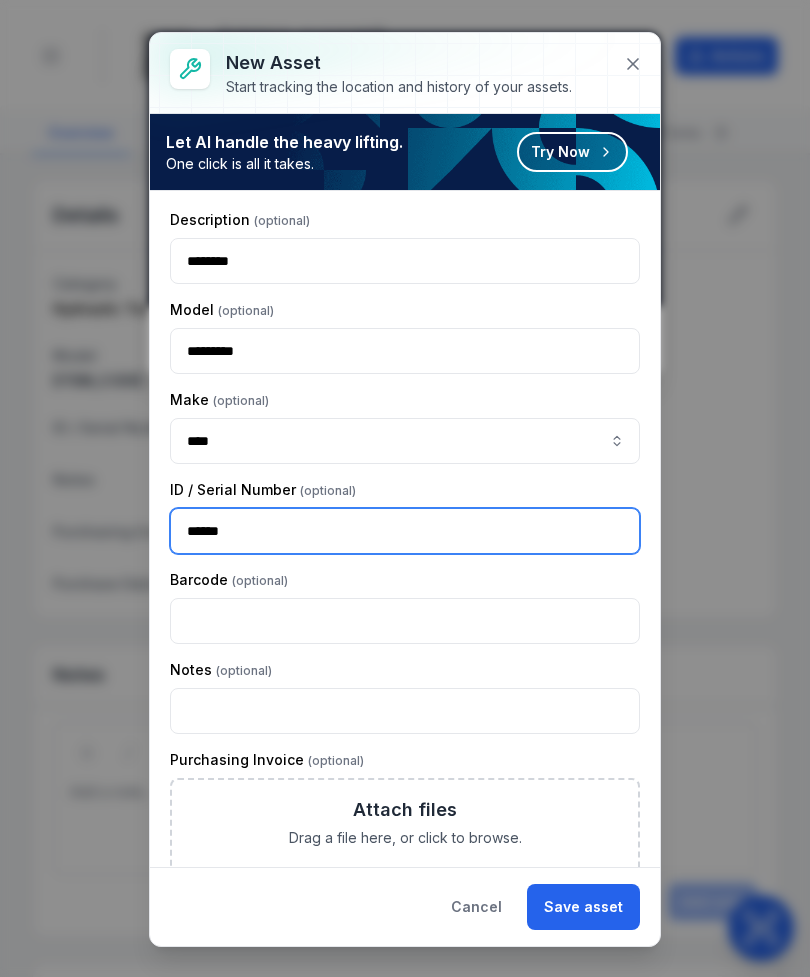 type on "******" 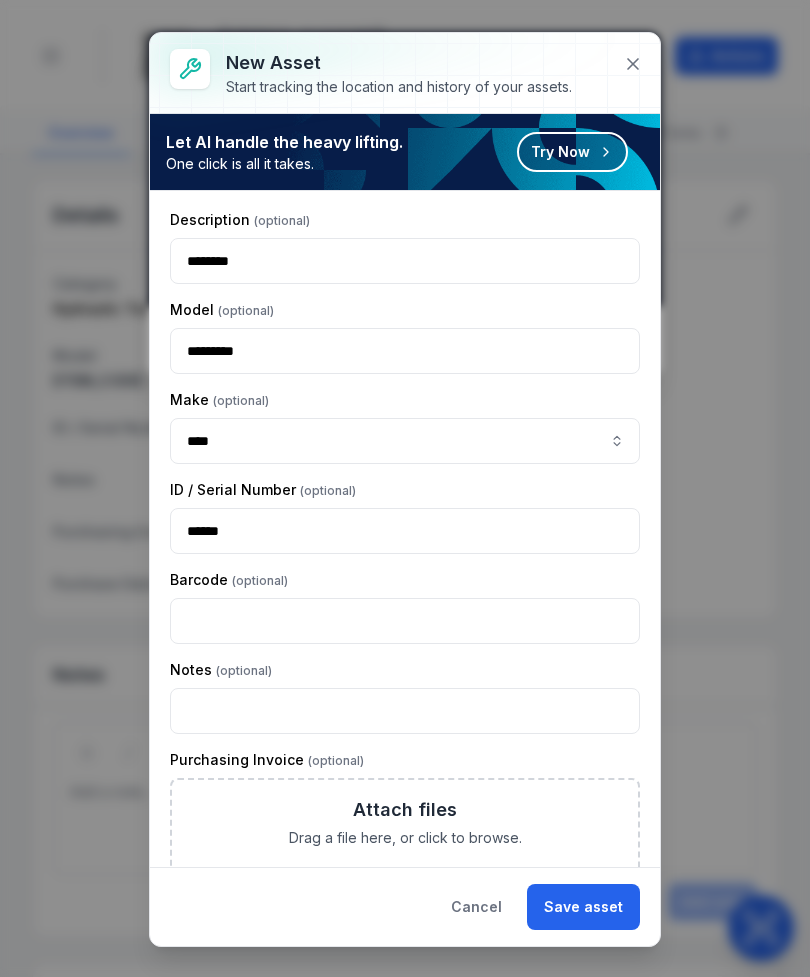 click on "Save asset" at bounding box center [583, 907] 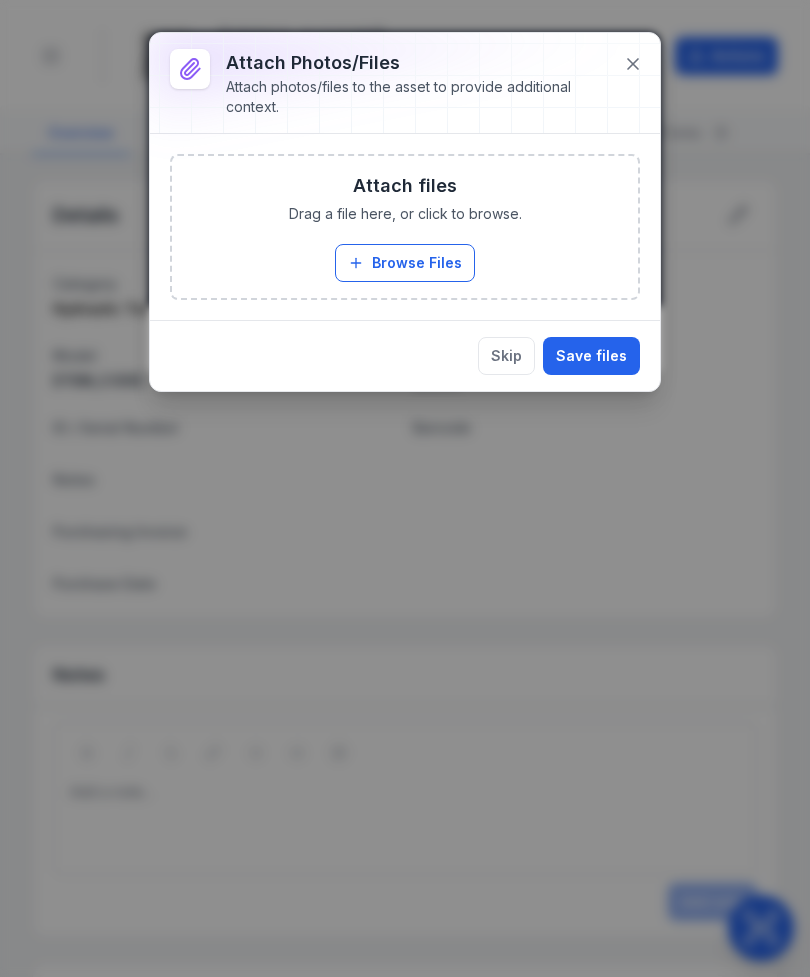 click on "Browse Files" at bounding box center (405, 263) 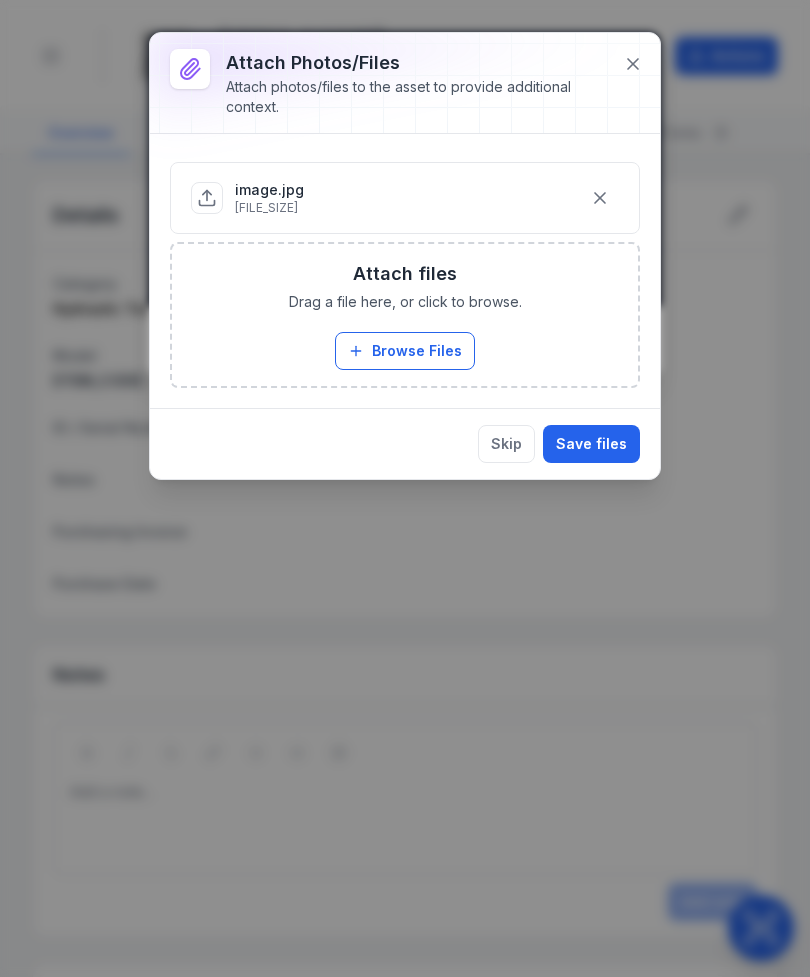 click on "Save files" at bounding box center [591, 444] 